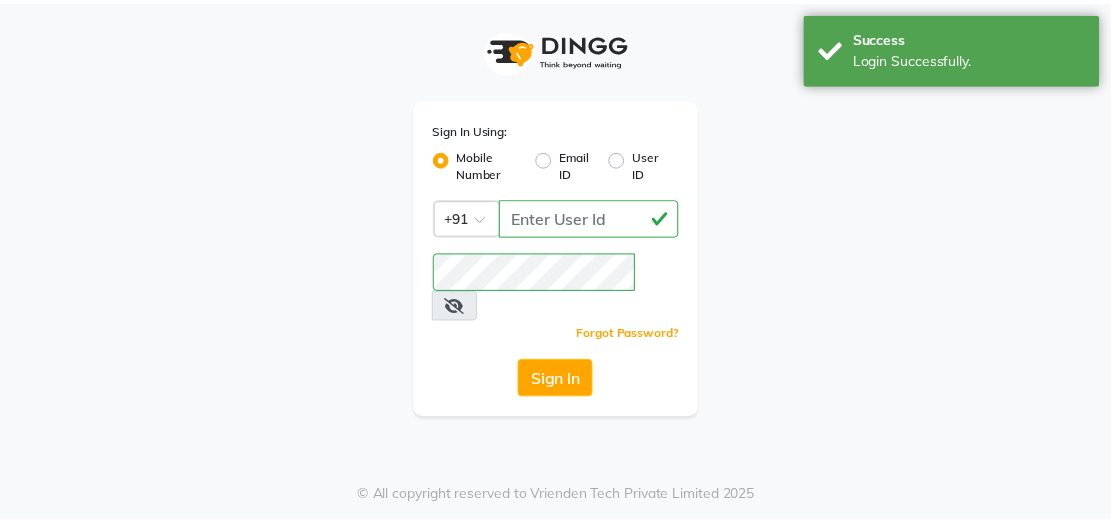 scroll, scrollTop: 0, scrollLeft: 0, axis: both 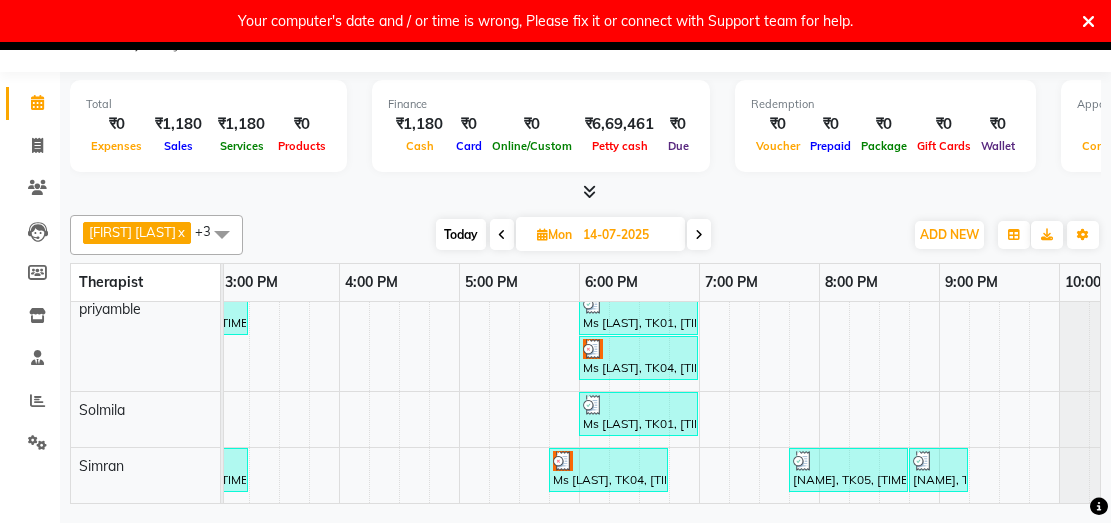 click at bounding box center [1088, 22] 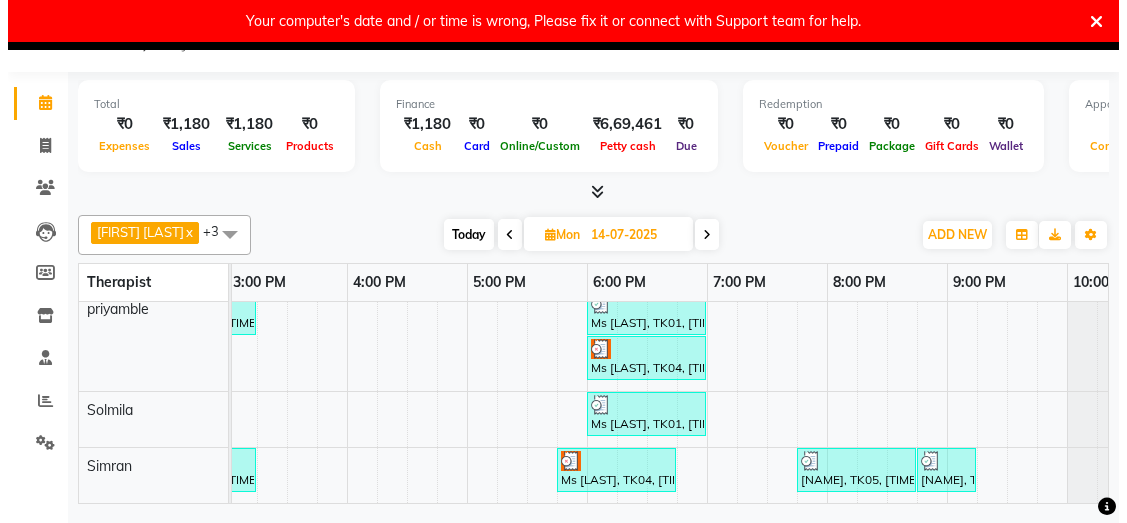 scroll, scrollTop: 0, scrollLeft: 0, axis: both 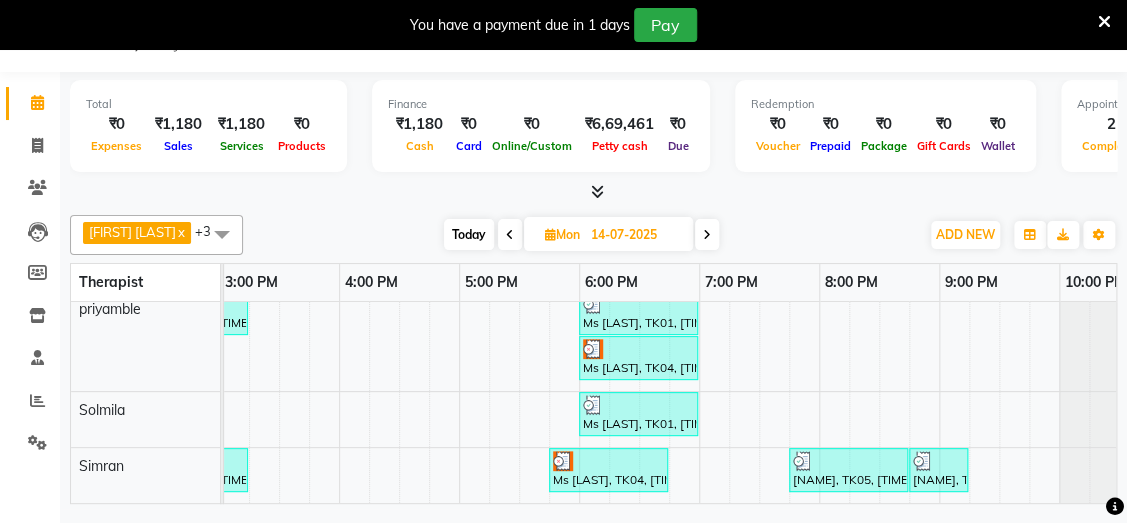 click at bounding box center [1104, 22] 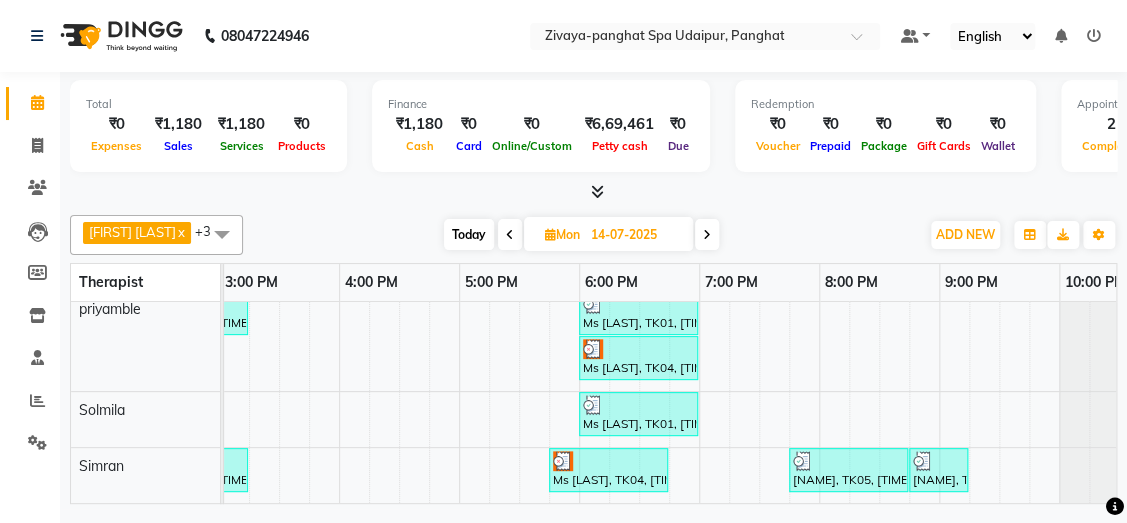 click at bounding box center [1094, 36] 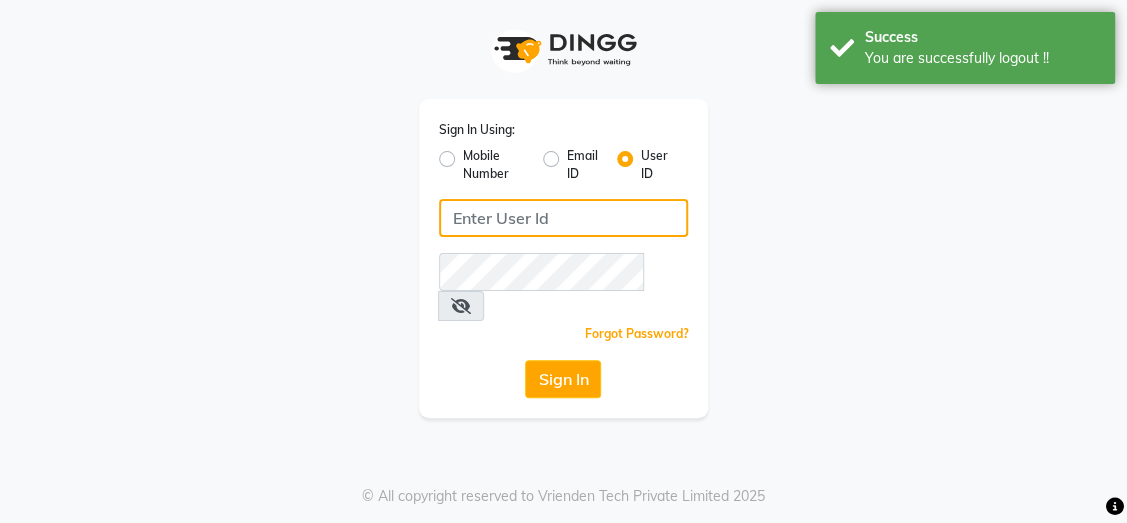 click 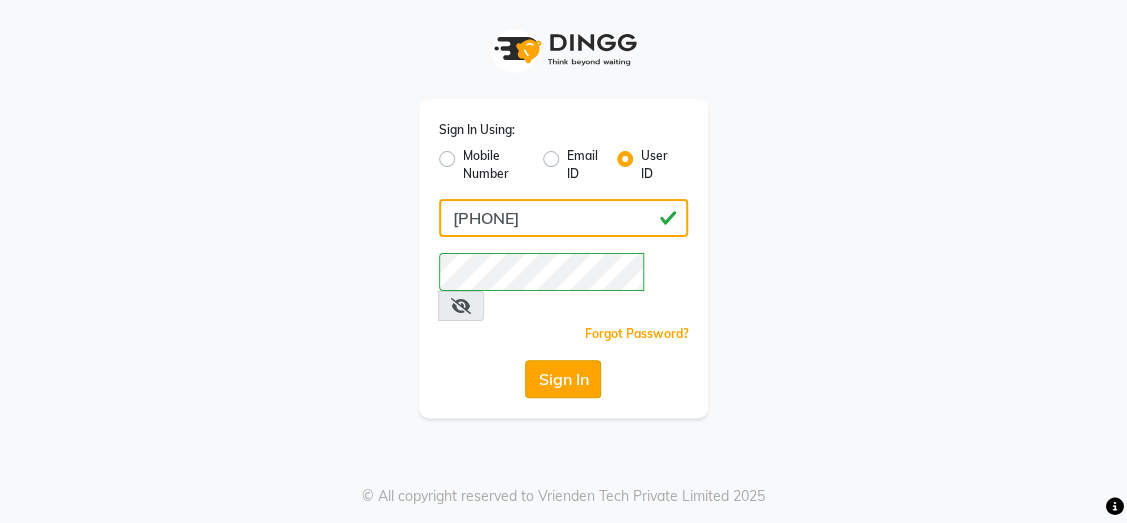 type on "[PHONE]" 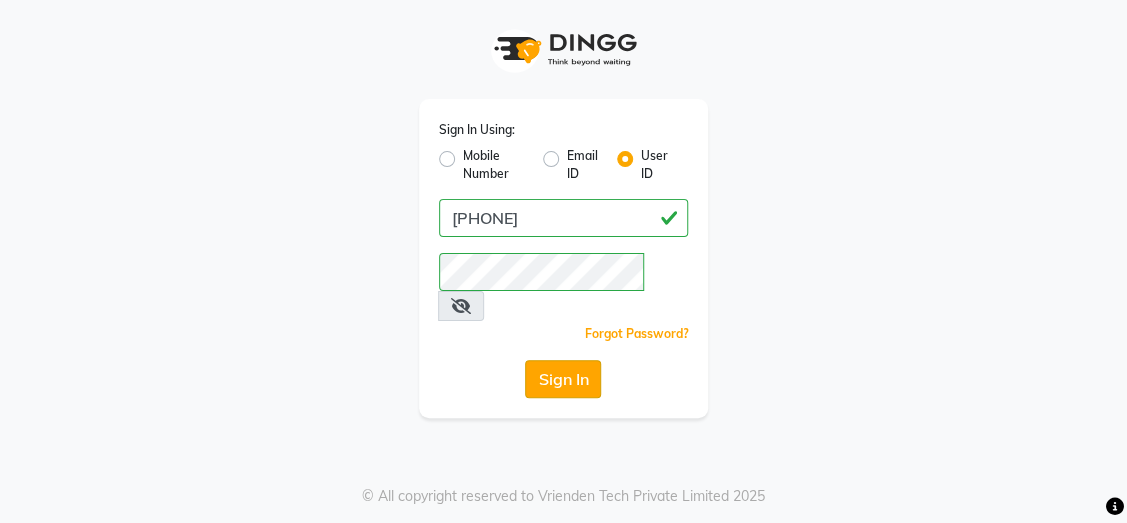 click on "Sign In" 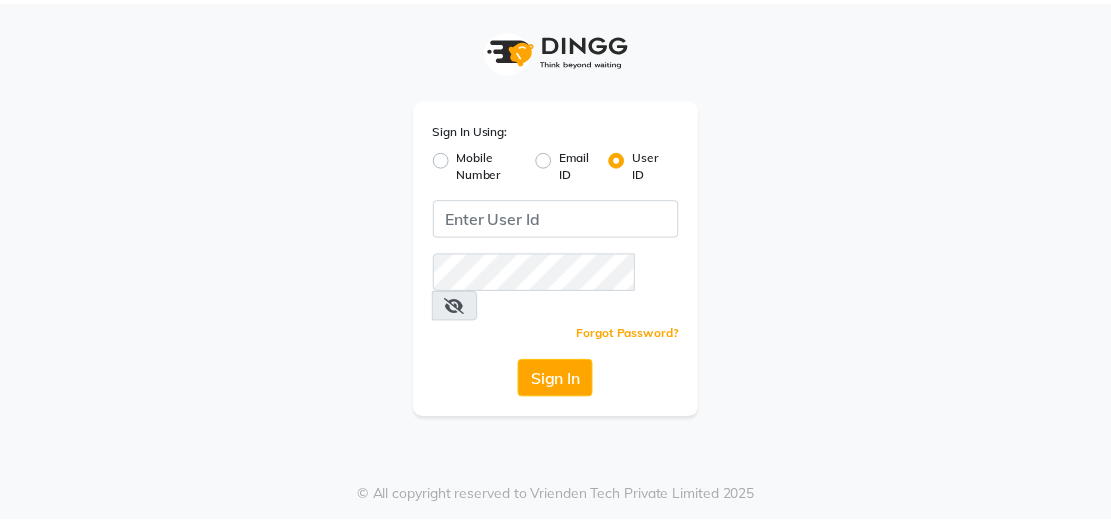scroll, scrollTop: 0, scrollLeft: 0, axis: both 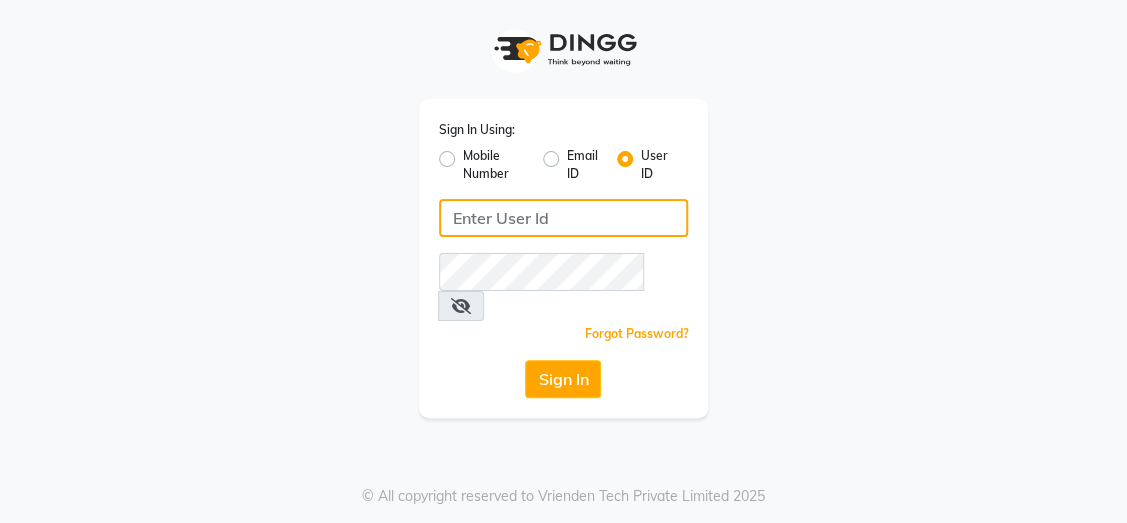 click 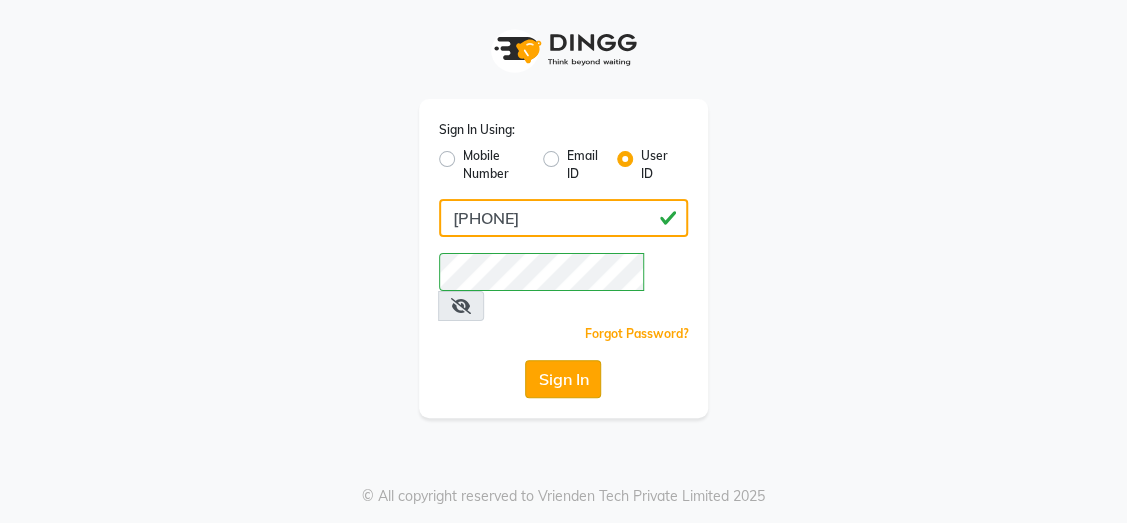 type on "[PHONE]" 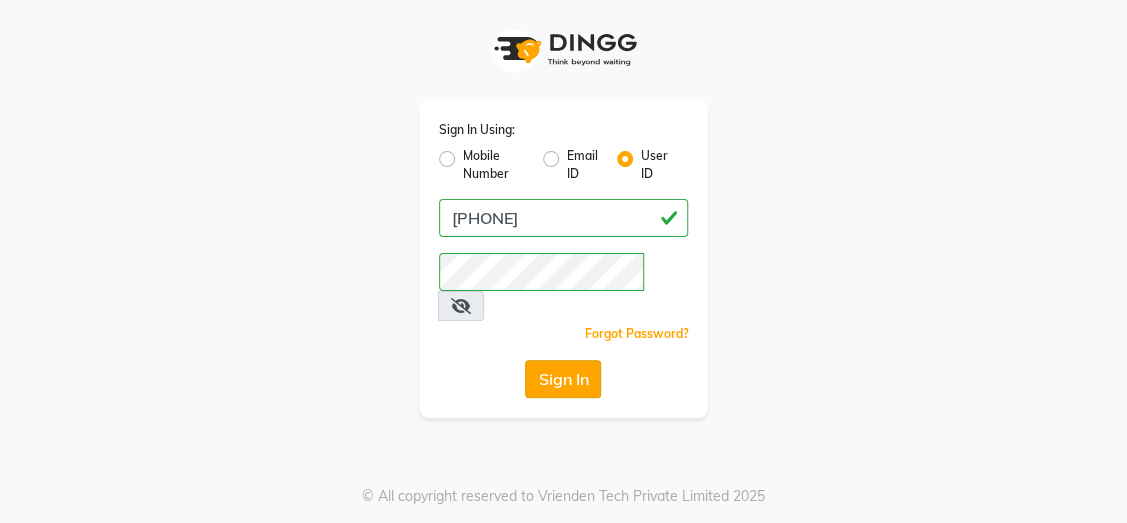 click on "Sign In" 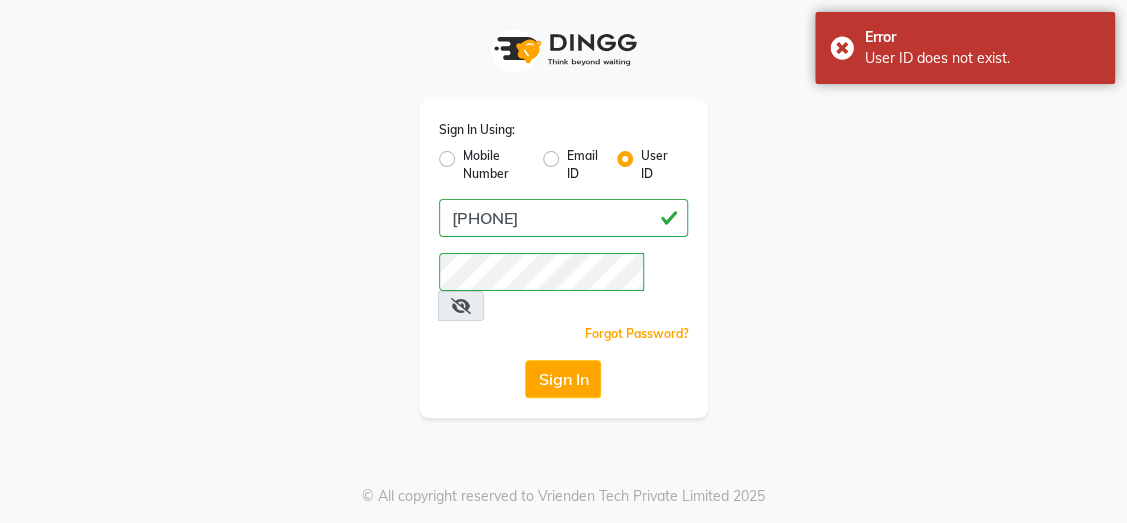 click on "Mobile Number" 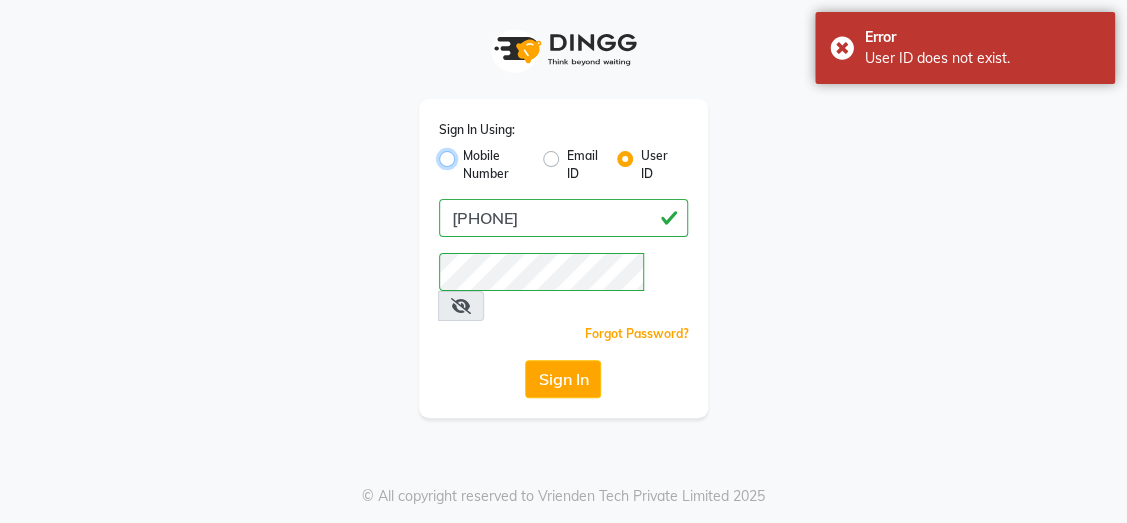 click on "Mobile Number" at bounding box center [469, 153] 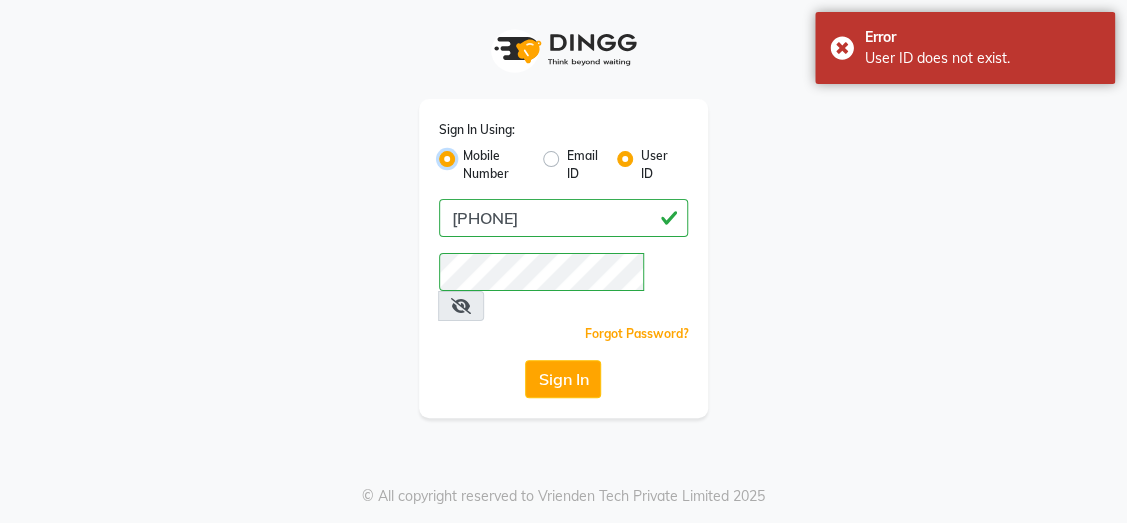 radio on "false" 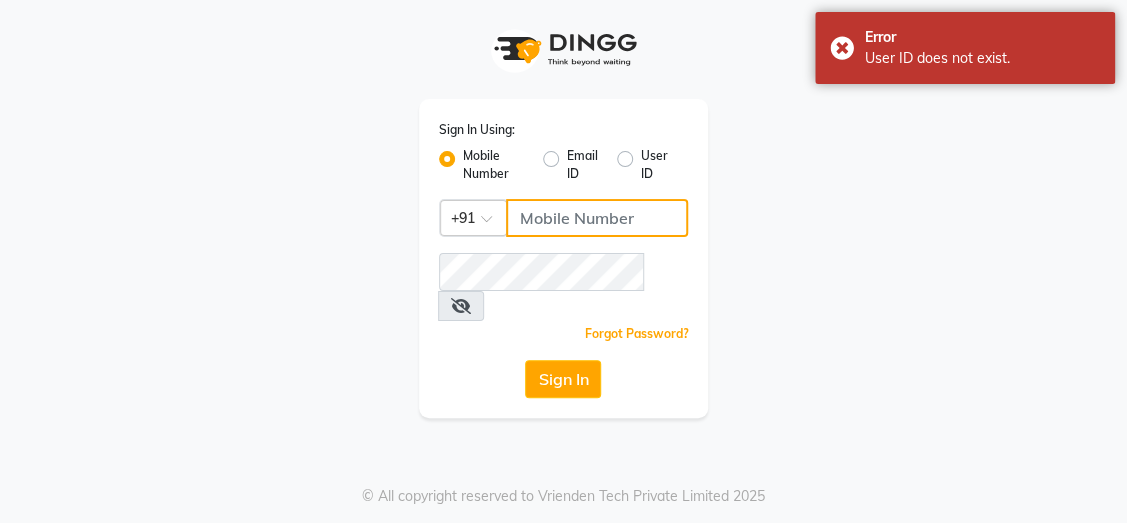 click 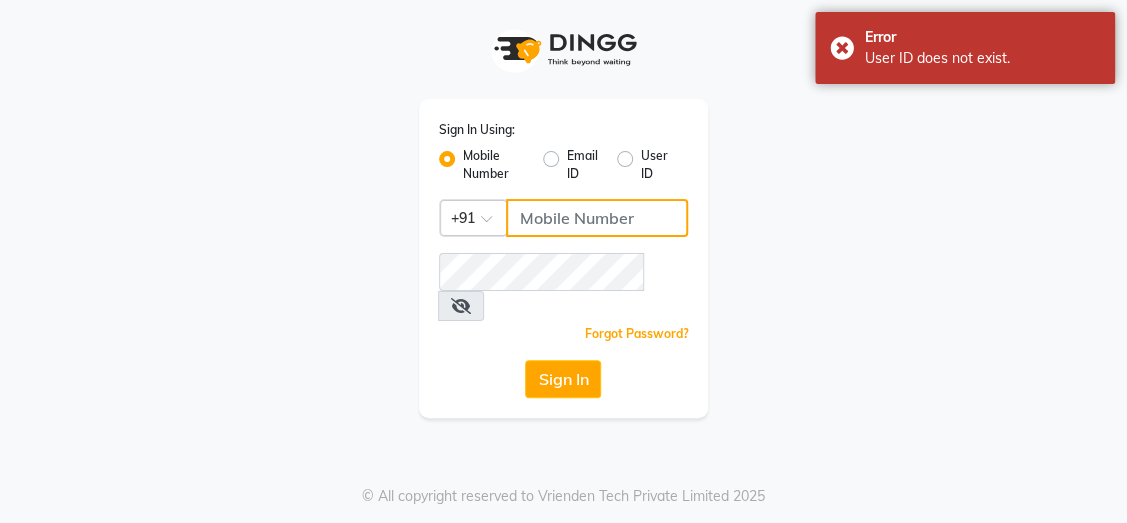 click 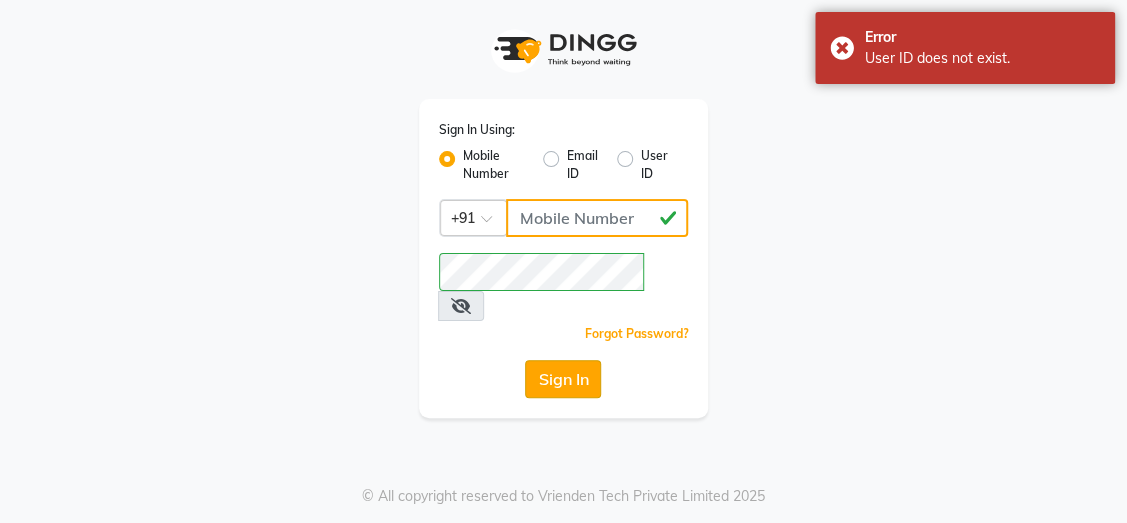 type on "[PHONE]" 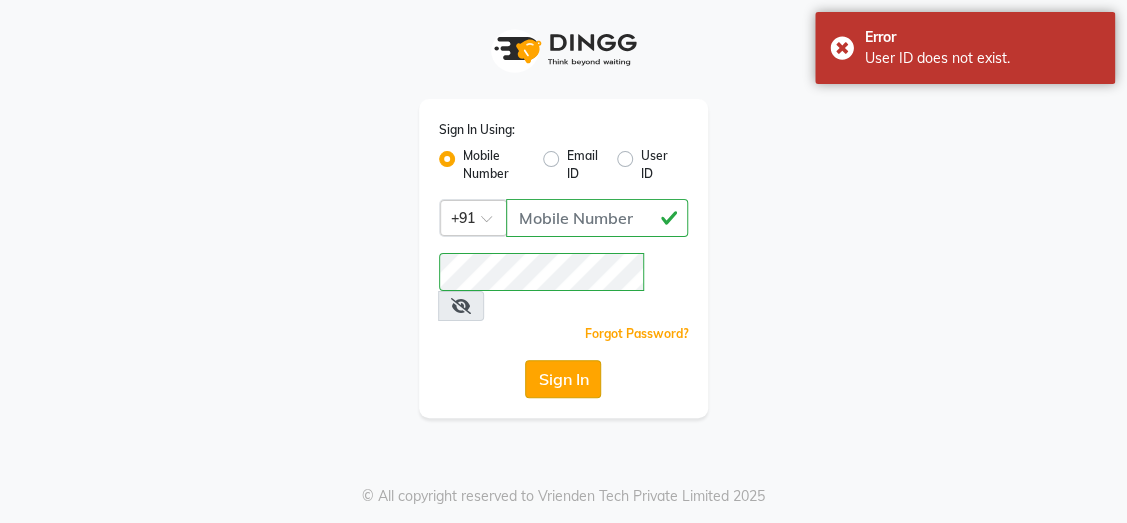 click on "Sign In" 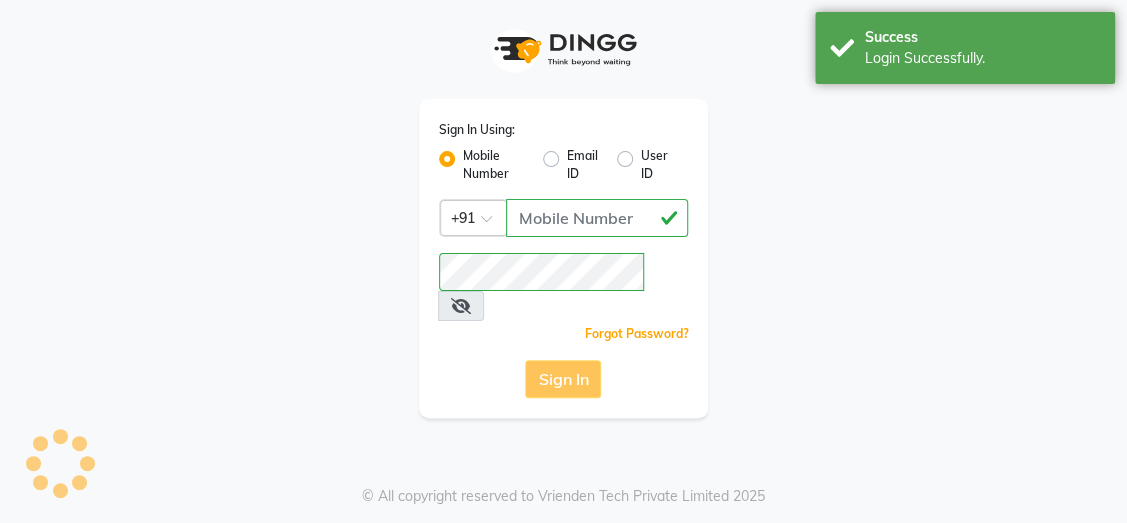 click on "Sign In" 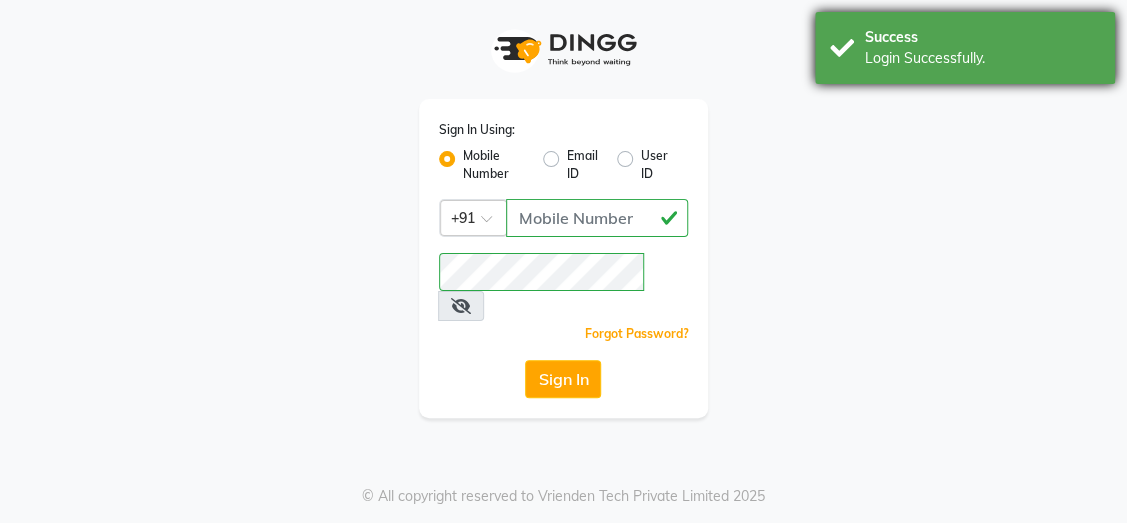 click on "Success" at bounding box center (982, 37) 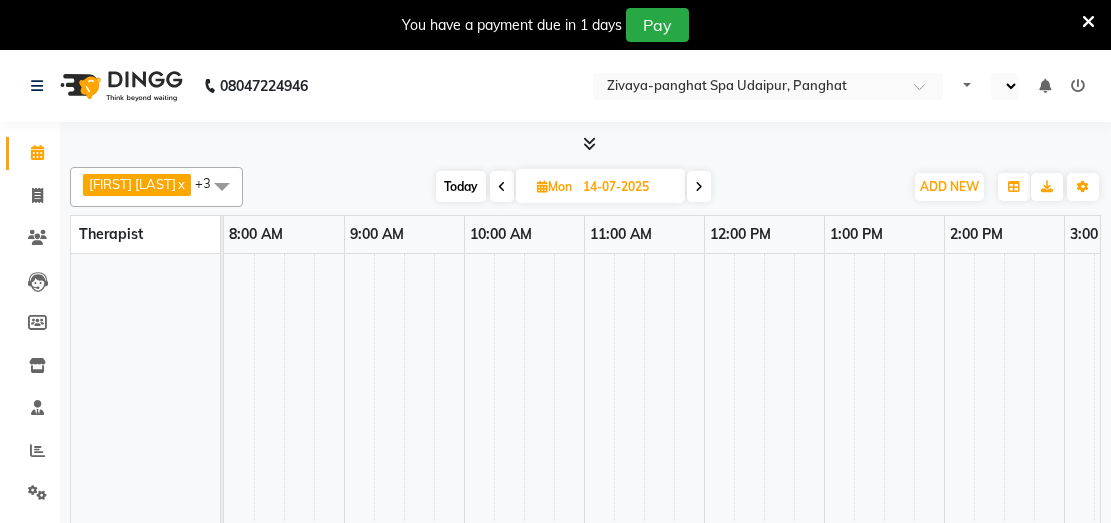 select on "en" 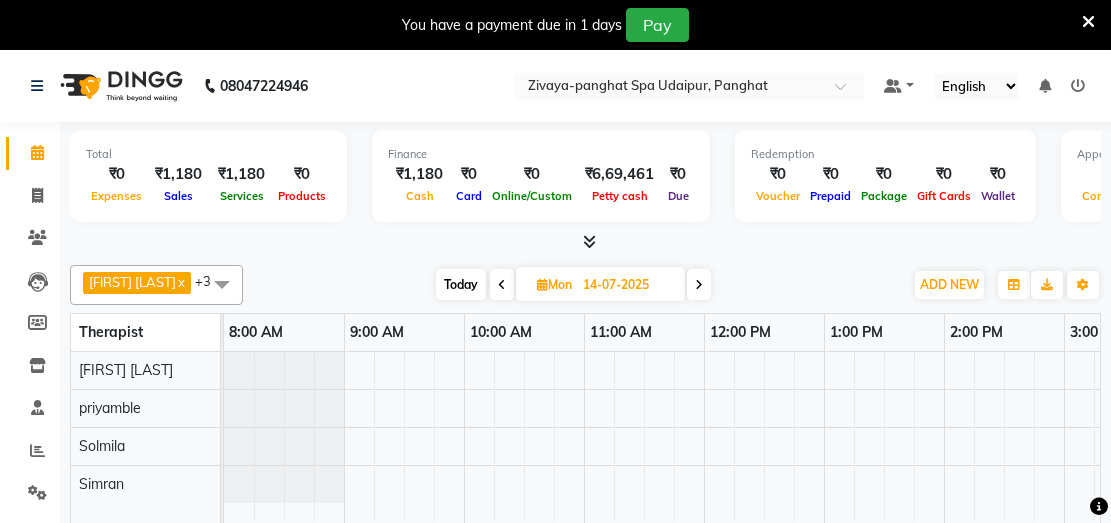 scroll, scrollTop: 0, scrollLeft: 0, axis: both 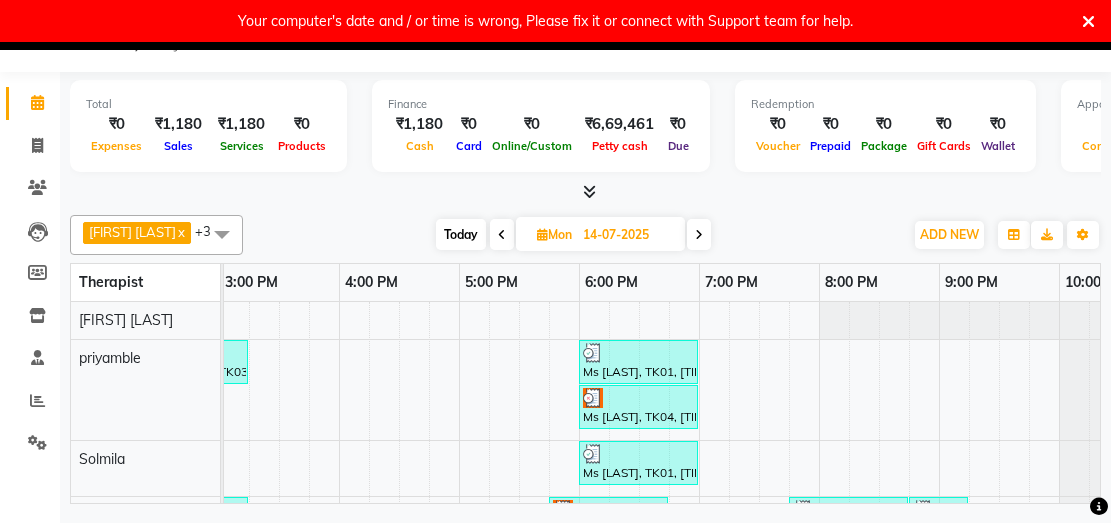 click on "Today" at bounding box center [461, 234] 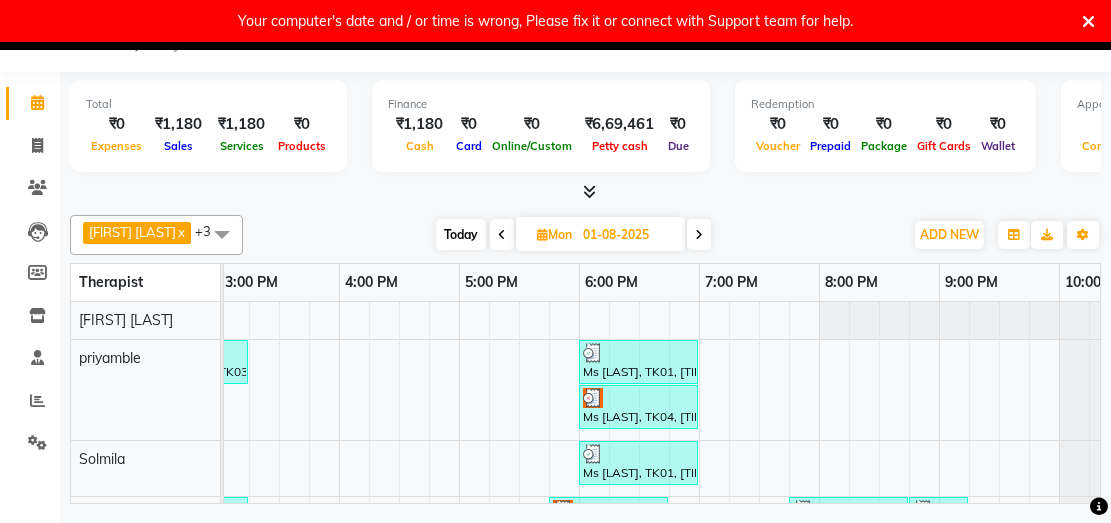 scroll, scrollTop: 0, scrollLeft: 0, axis: both 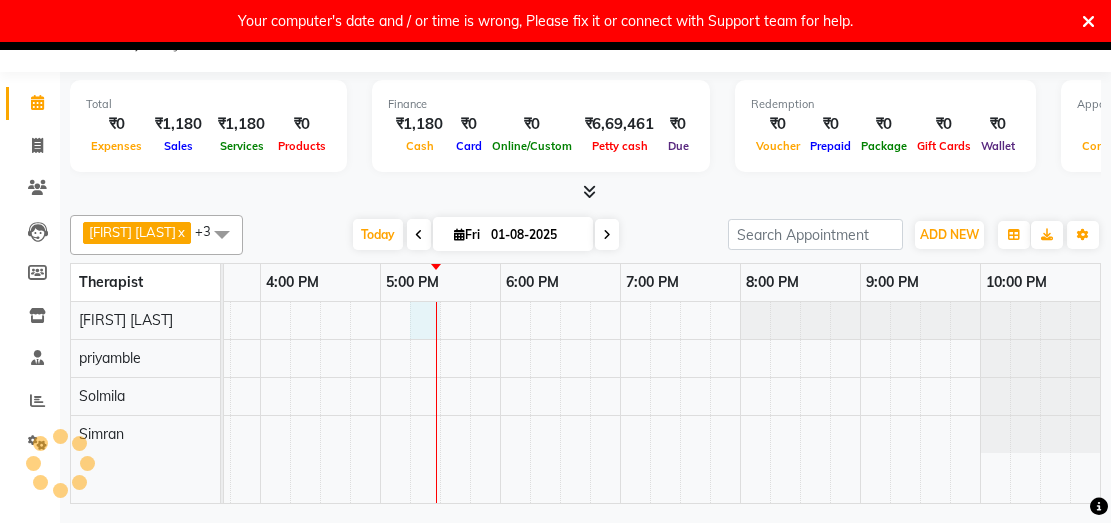 click at bounding box center [200, 402] 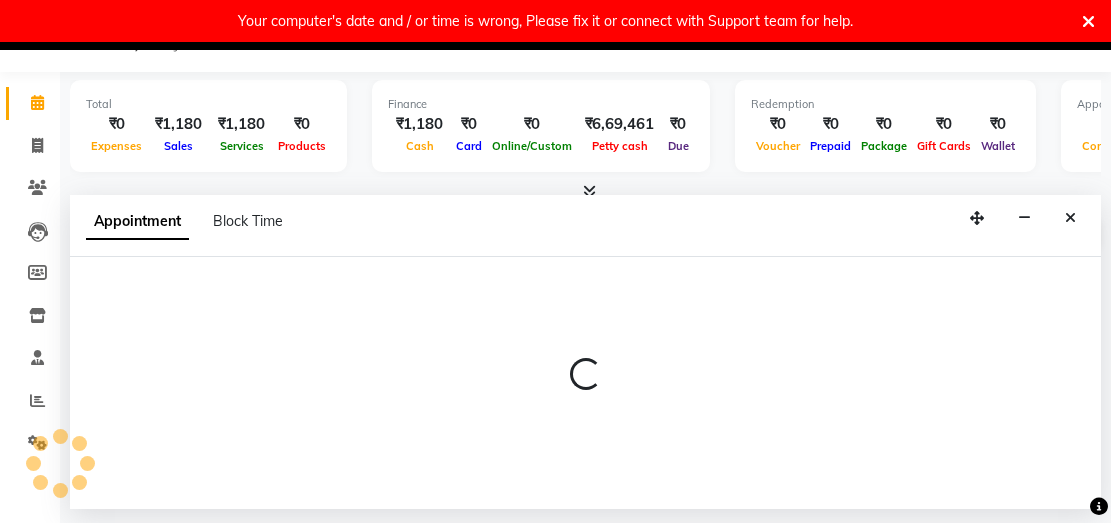 select on "[PHONE]" 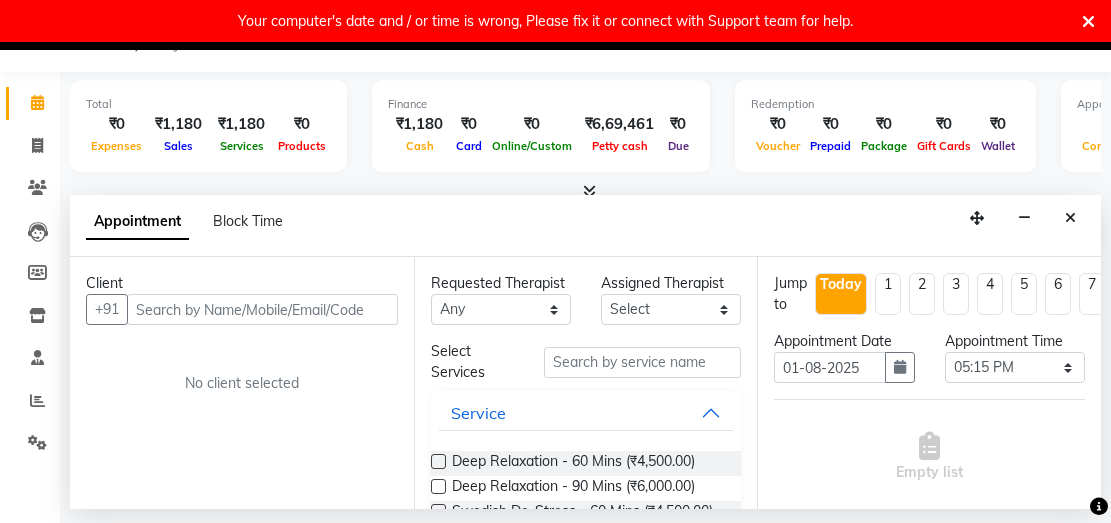 click at bounding box center [262, 309] 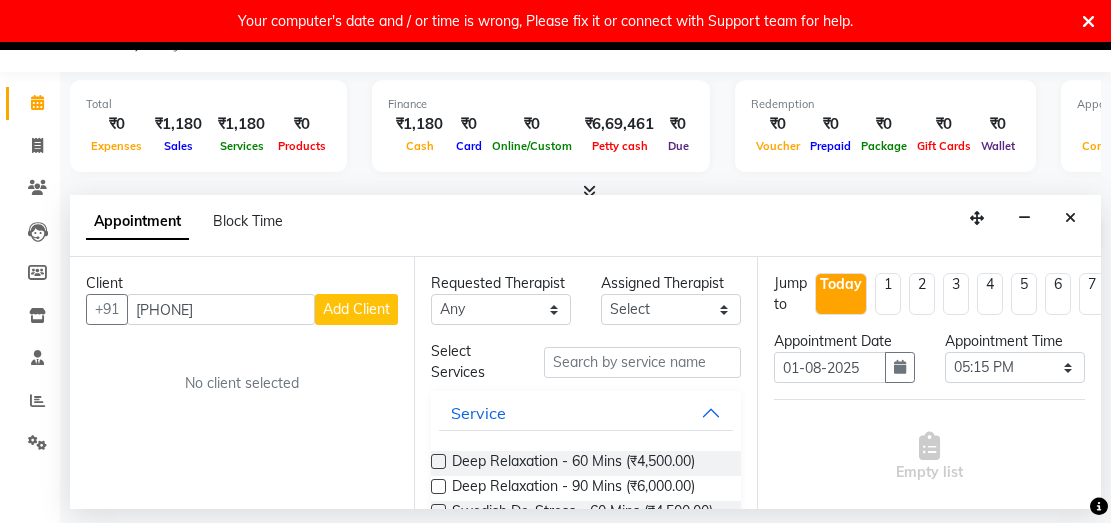 type on "[PHONE]" 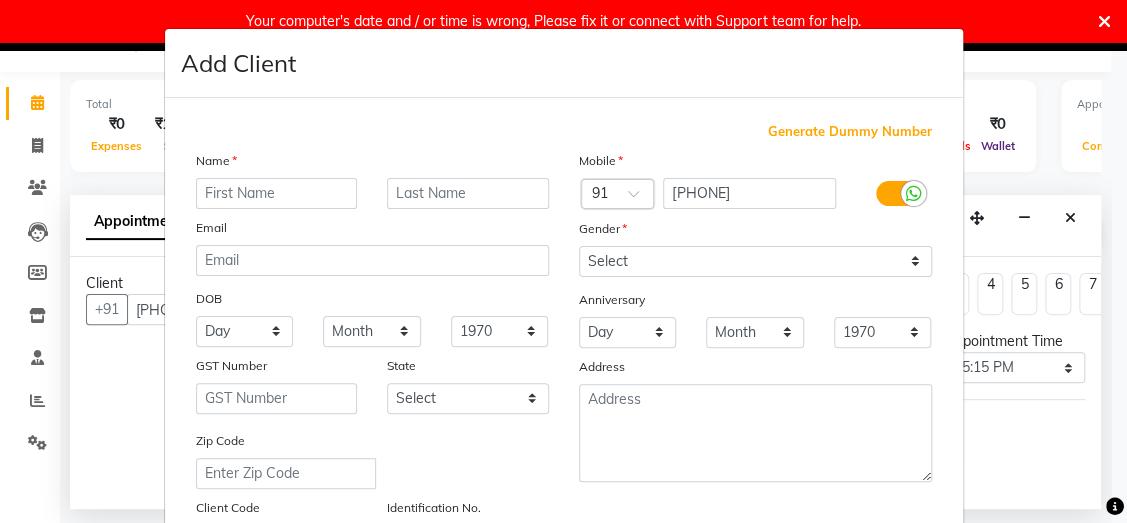 click at bounding box center (277, 193) 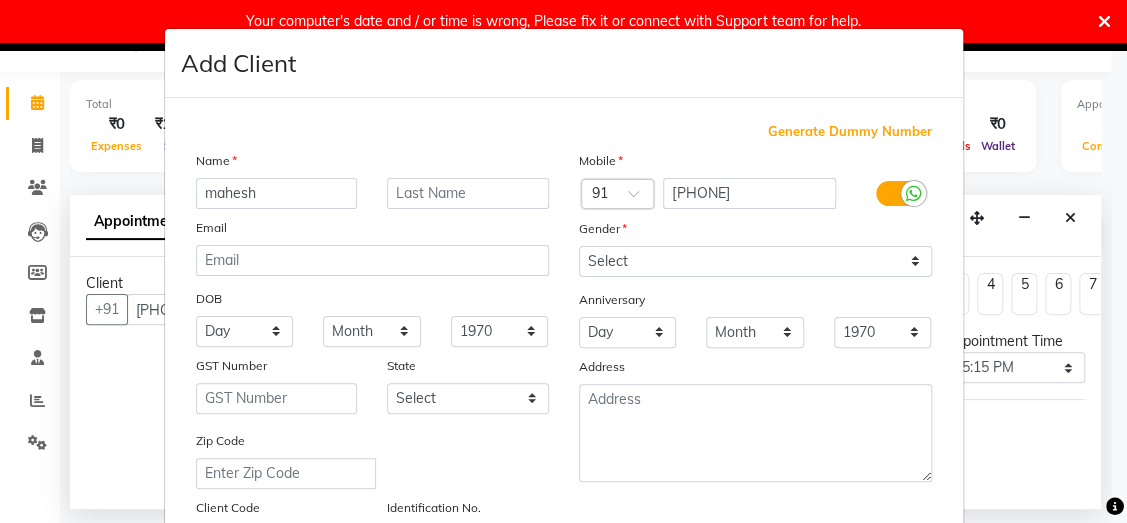 type on "mahesh" 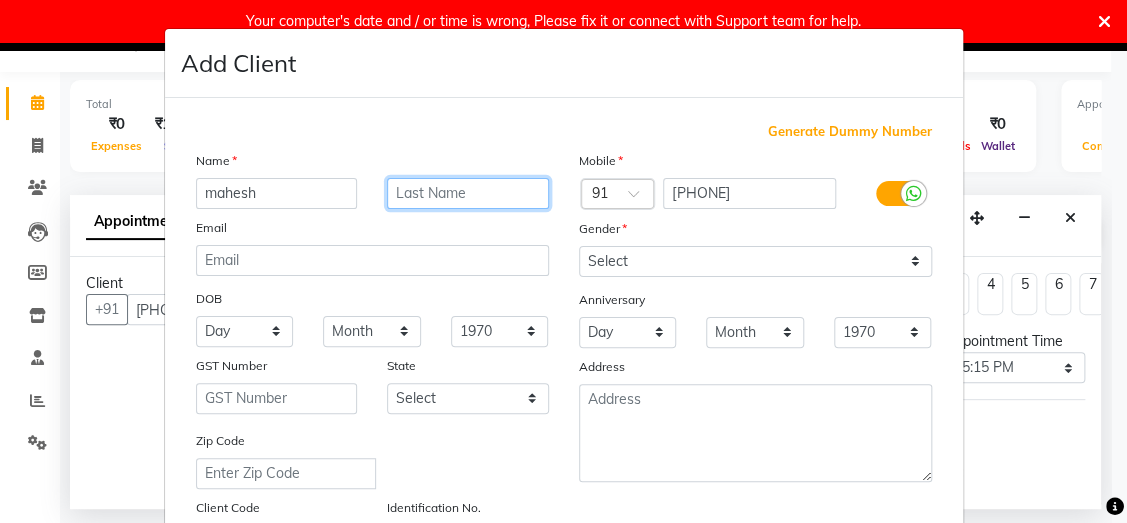 click at bounding box center [468, 193] 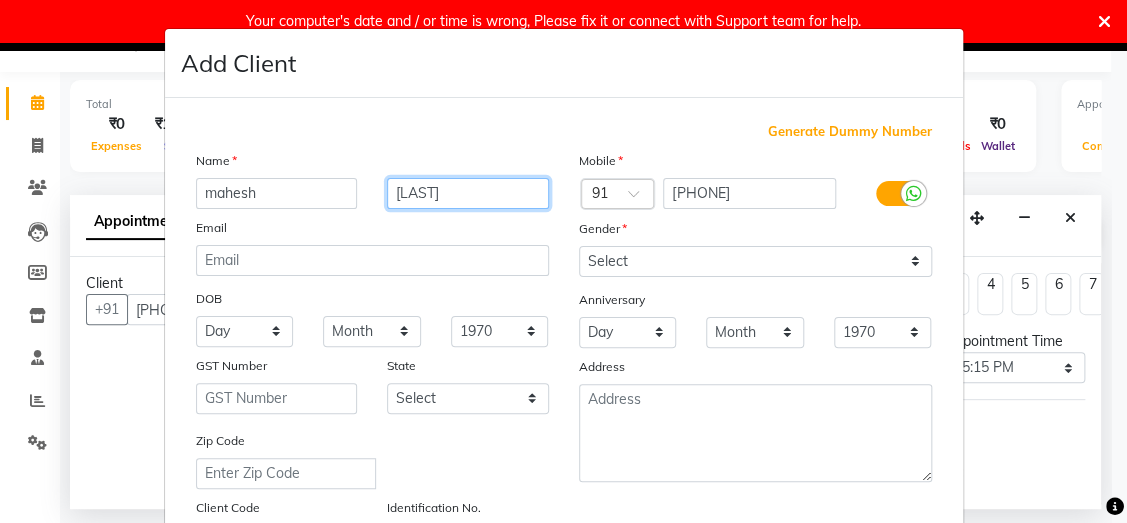 type on "[LAST]" 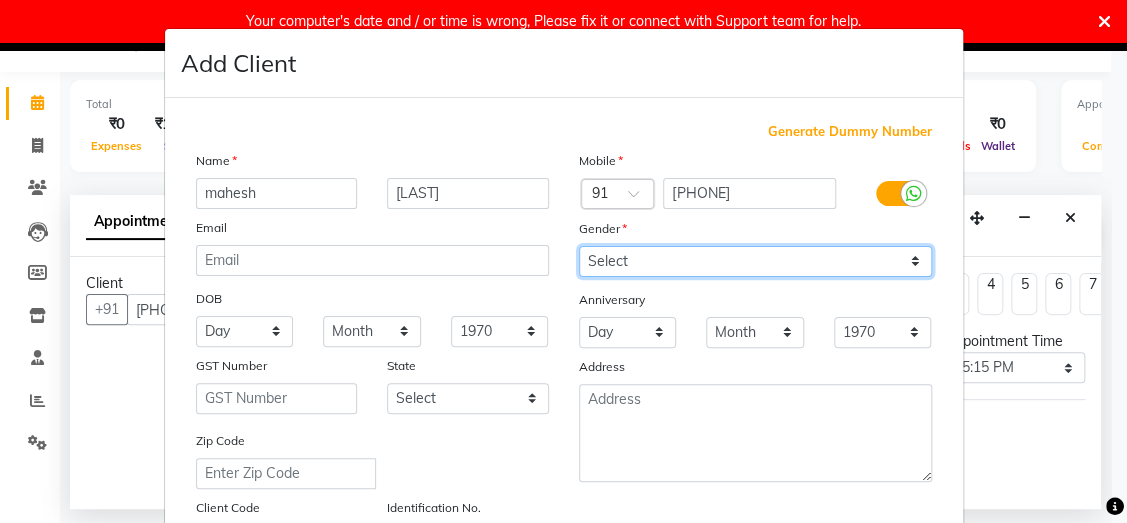 click on "Select Male Female Other Prefer Not To Say" at bounding box center [755, 261] 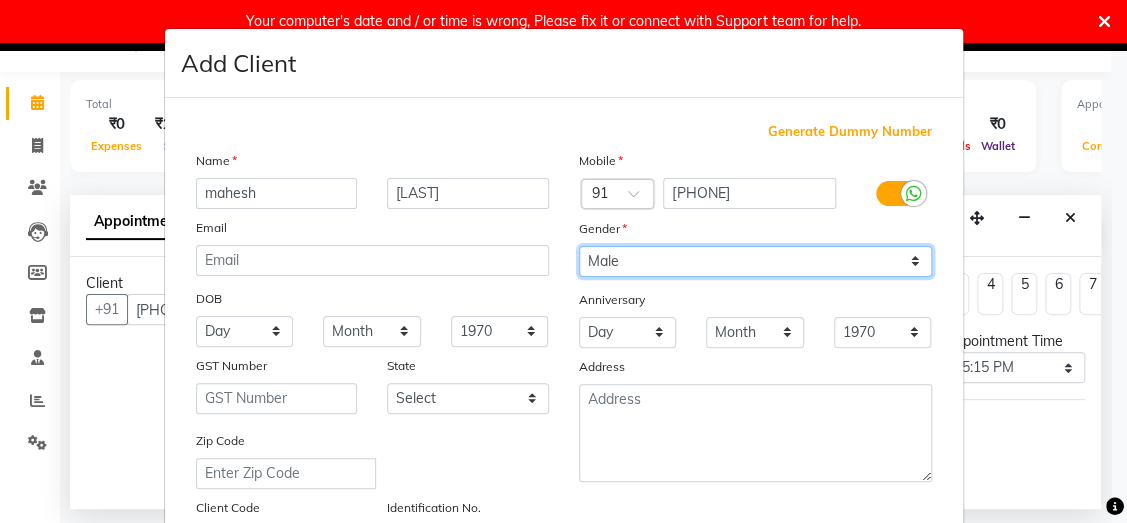 click on "Male" at bounding box center [0, 0] 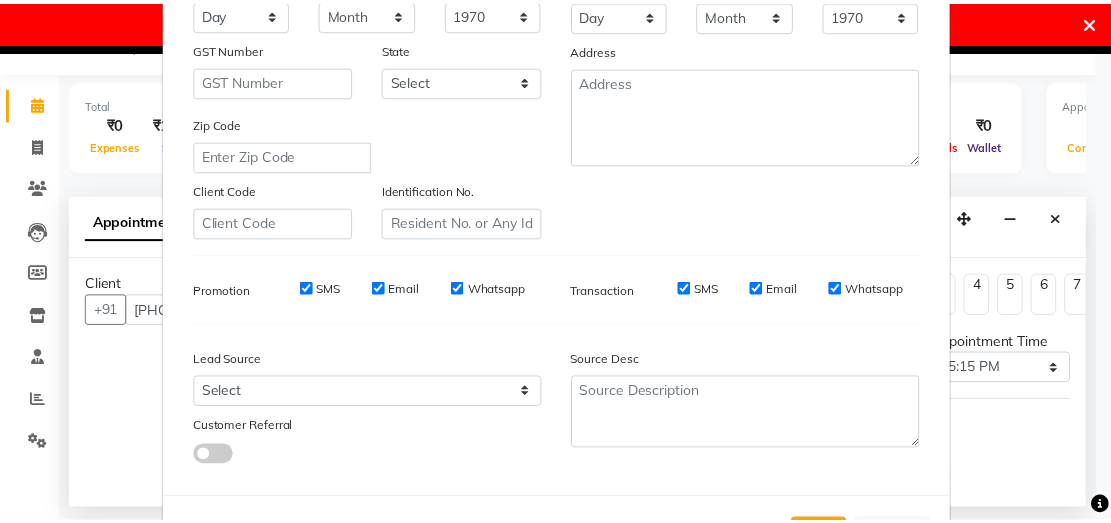 scroll, scrollTop: 398, scrollLeft: 0, axis: vertical 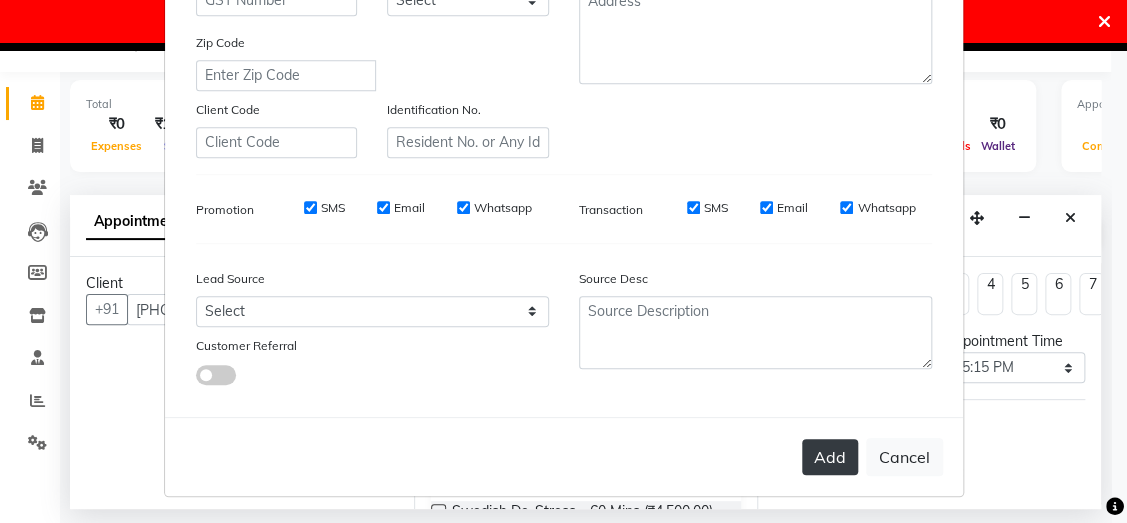 click on "Add" at bounding box center (830, 457) 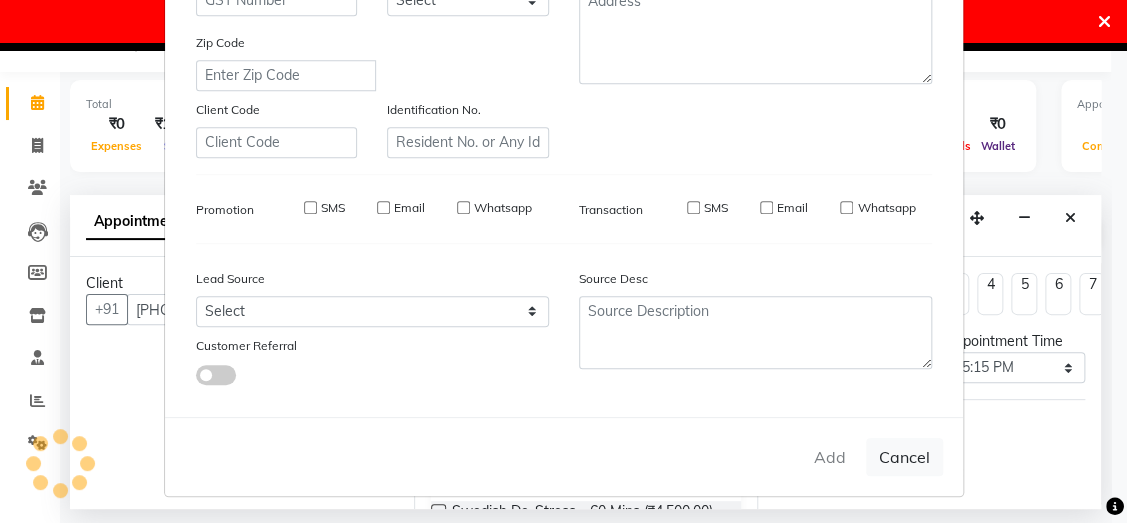 type 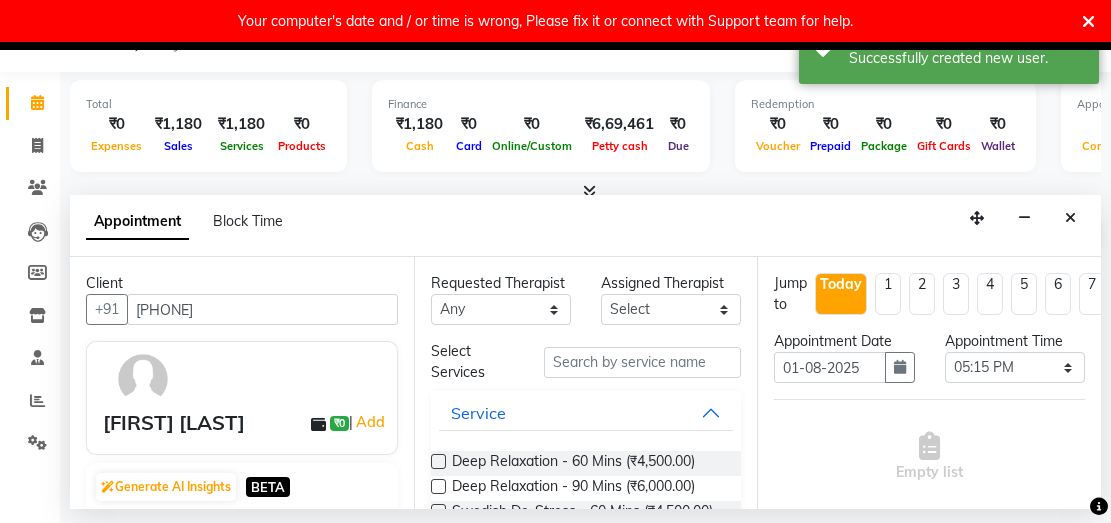 scroll, scrollTop: 104, scrollLeft: 0, axis: vertical 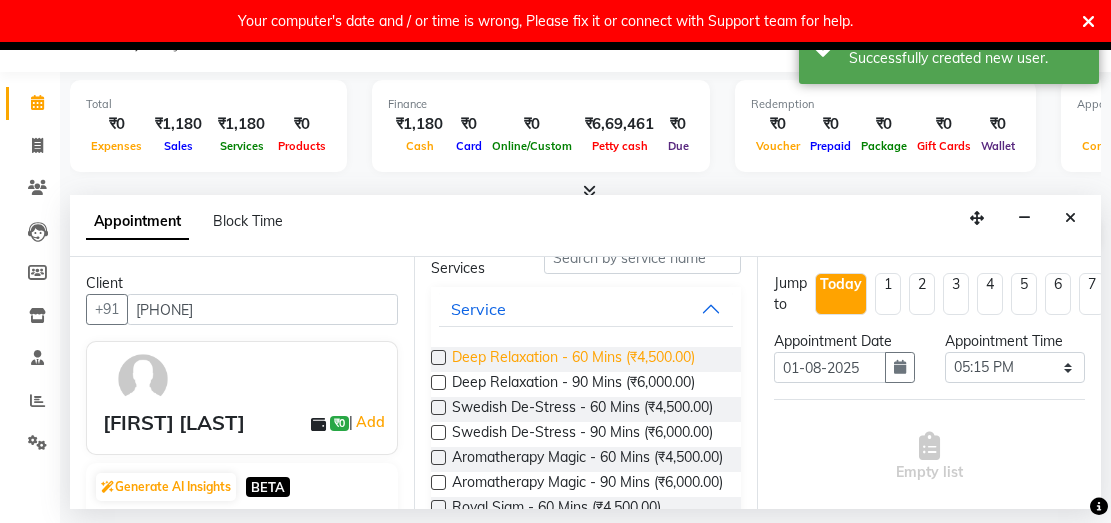 click on "Deep Relaxation - 60 Mins (₹4,500.00)" at bounding box center (573, 359) 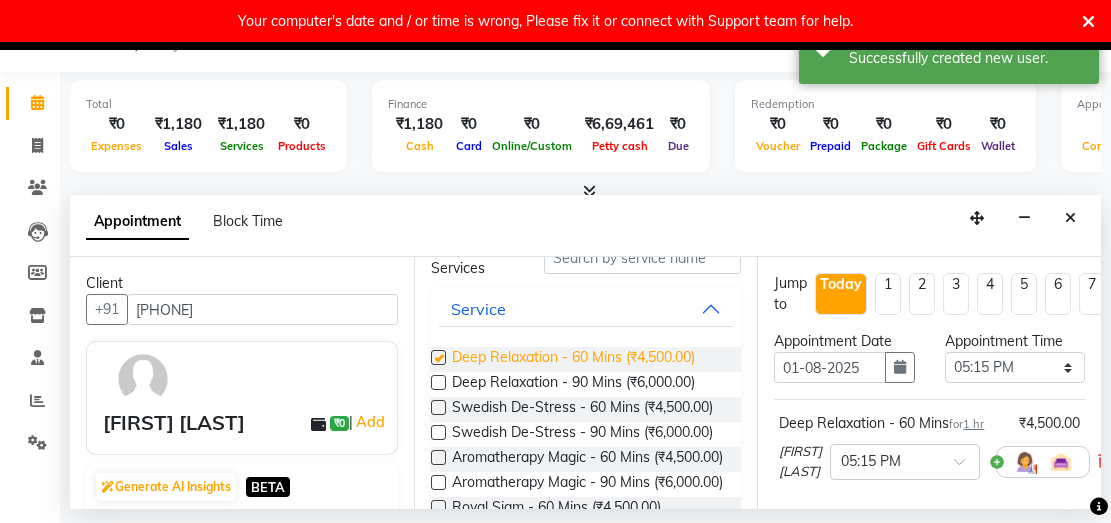checkbox on "false" 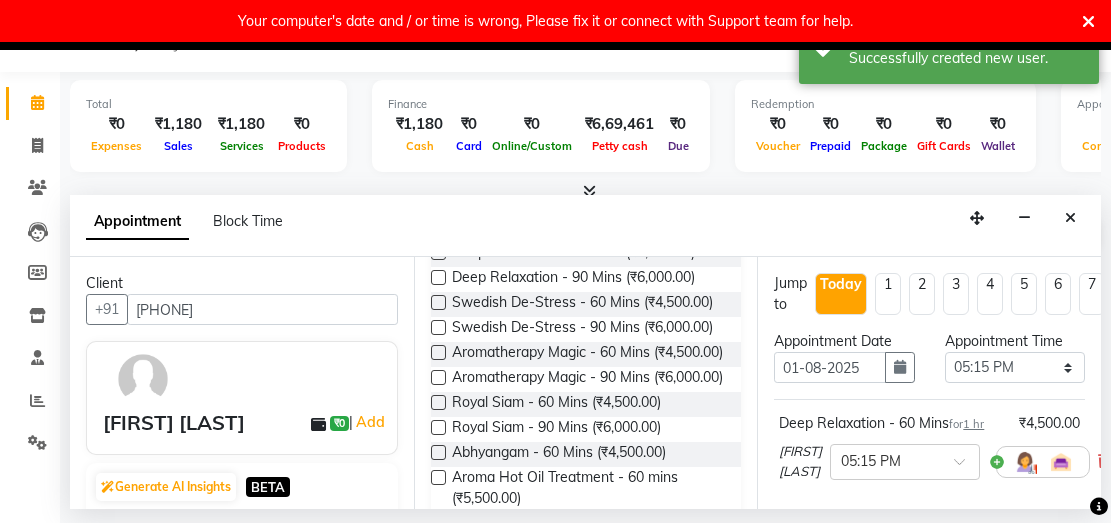 scroll, scrollTop: 0, scrollLeft: 0, axis: both 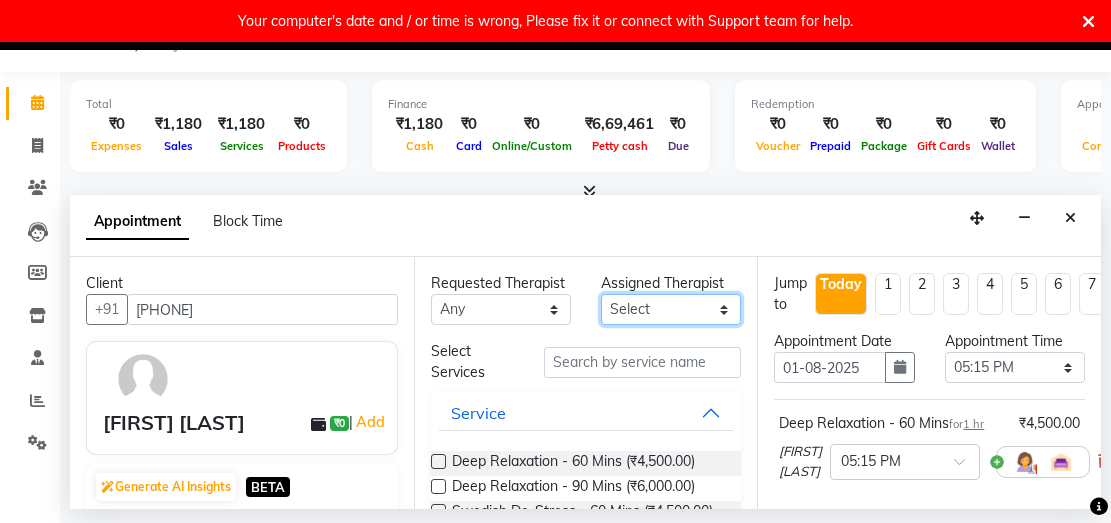 click on "Select [FIRST] [LAST] [FIRST] [LAST]" at bounding box center (671, 309) 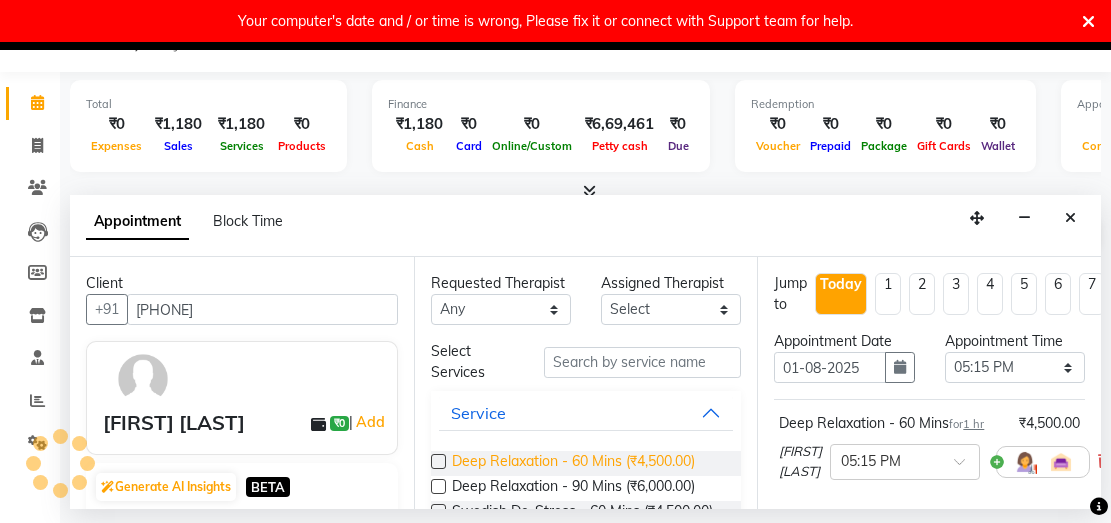 click on "Deep Relaxation - 60 Mins (₹4,500.00)" at bounding box center [573, 463] 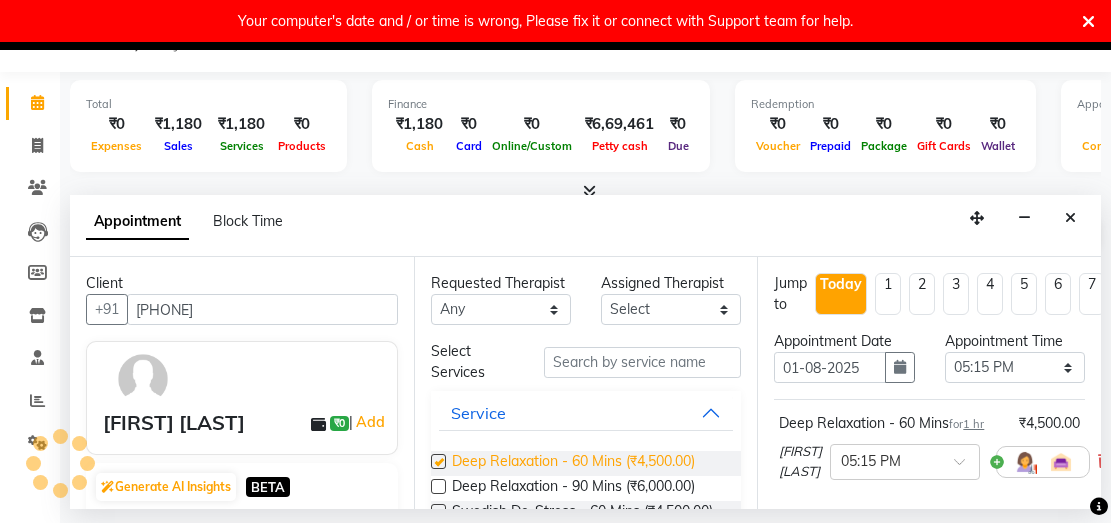 checkbox on "false" 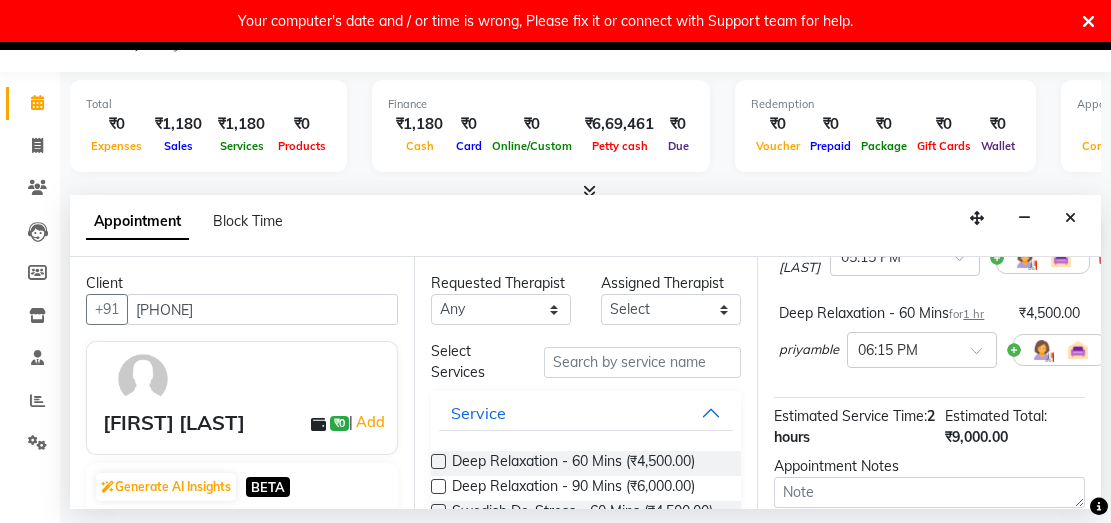scroll, scrollTop: 209, scrollLeft: 0, axis: vertical 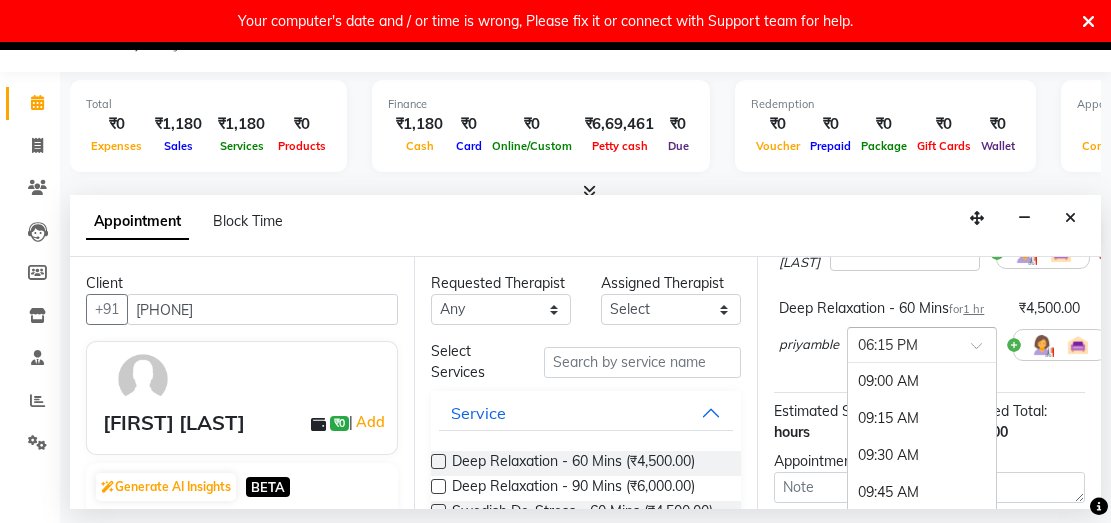 click at bounding box center (902, 343) 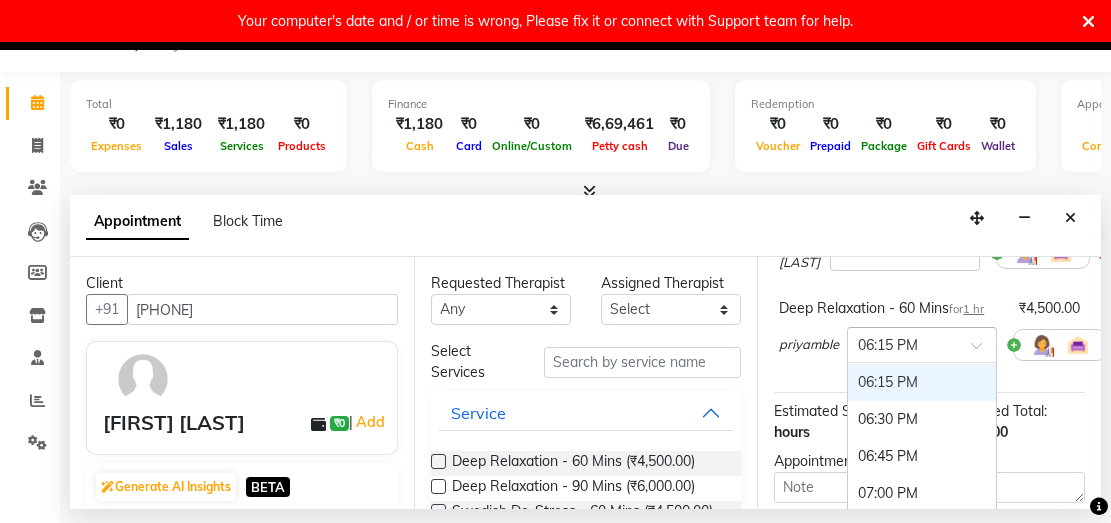 click at bounding box center (902, 343) 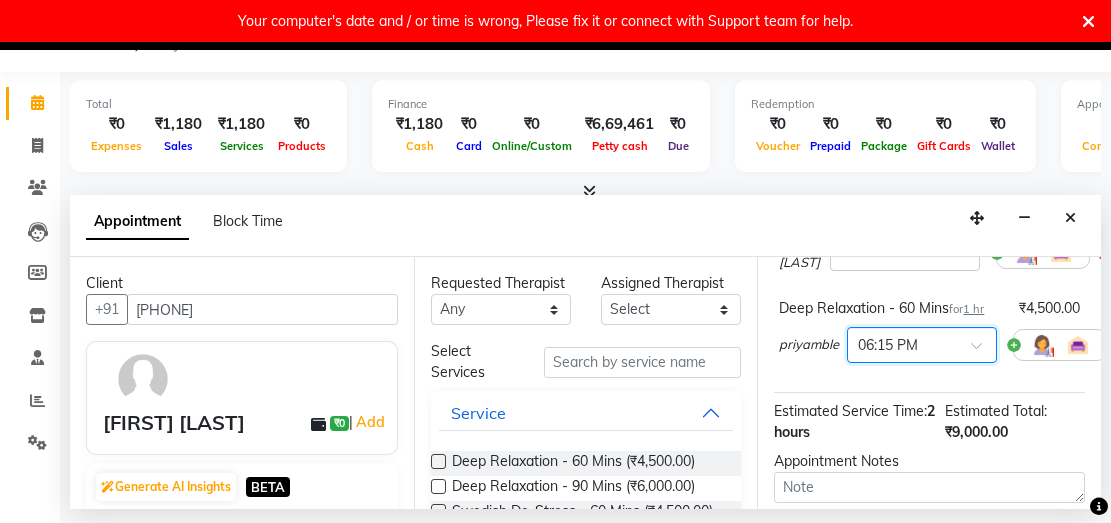 click at bounding box center (983, 351) 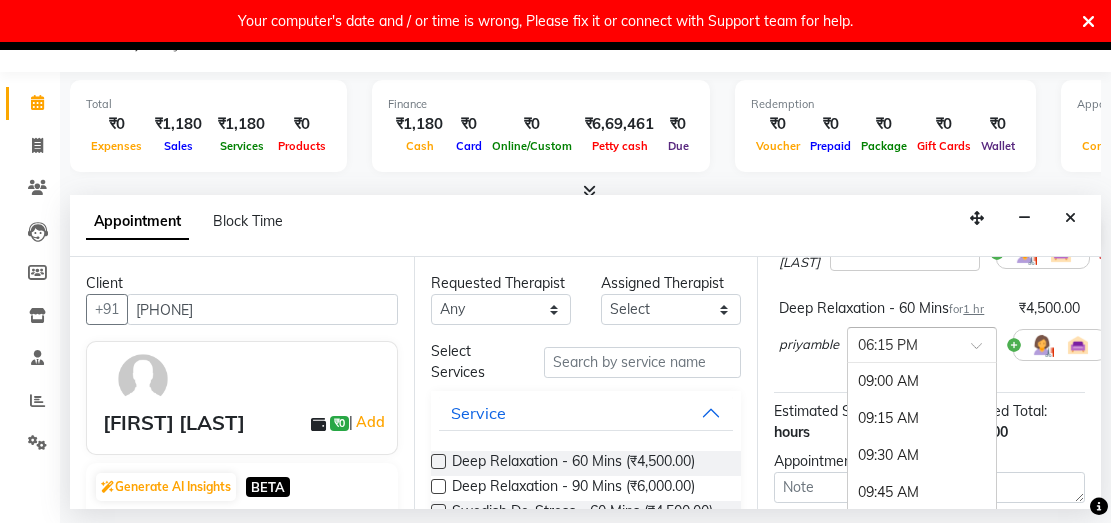scroll, scrollTop: 1368, scrollLeft: 0, axis: vertical 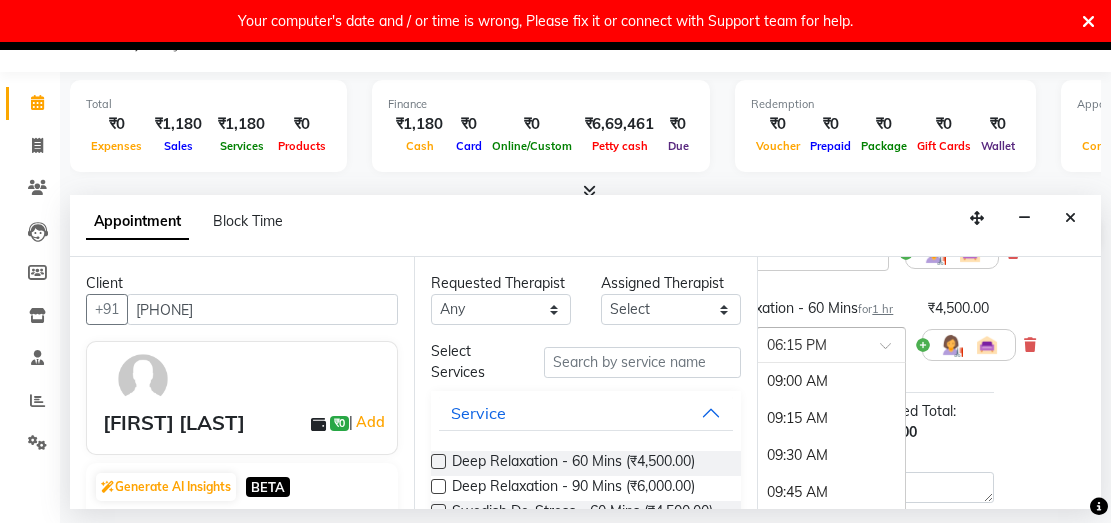 click at bounding box center [811, 343] 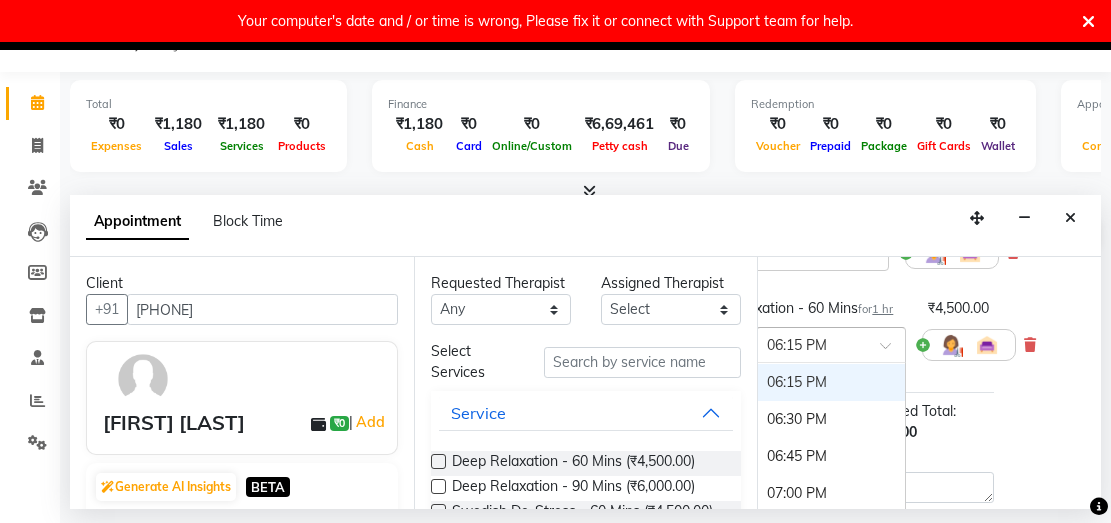 scroll, scrollTop: 1159, scrollLeft: 0, axis: vertical 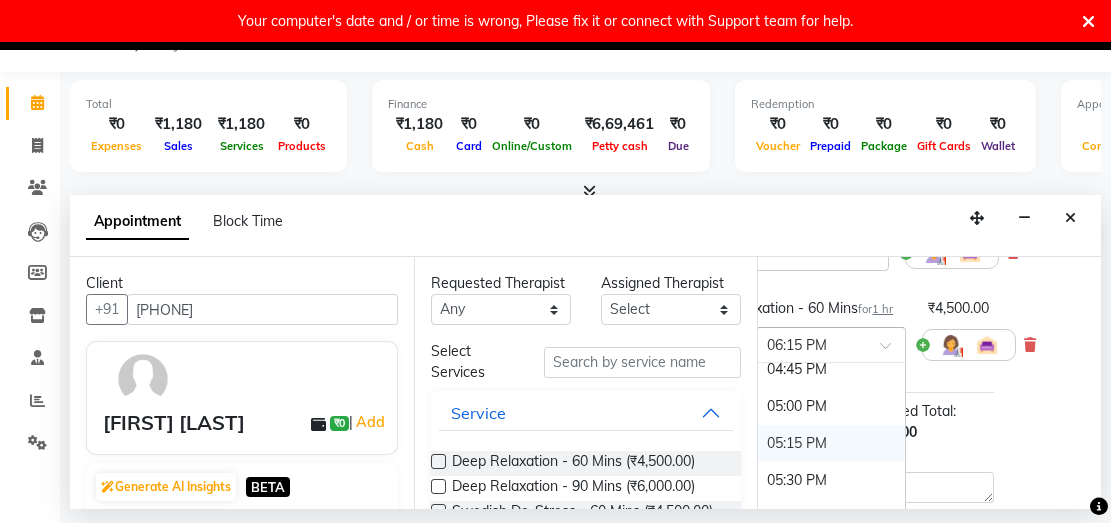 click on "05:15 PM" at bounding box center (831, 443) 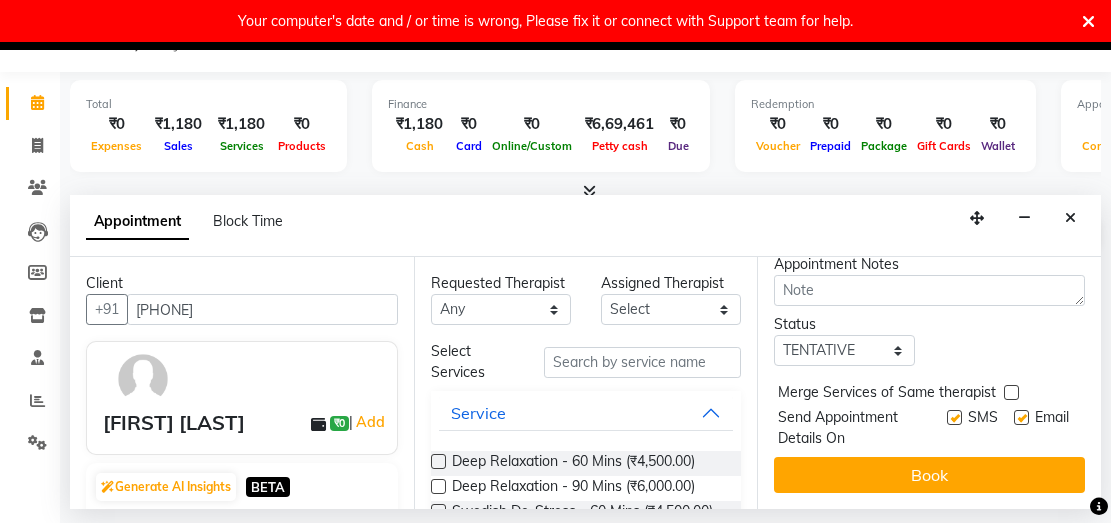 scroll, scrollTop: 484, scrollLeft: 0, axis: vertical 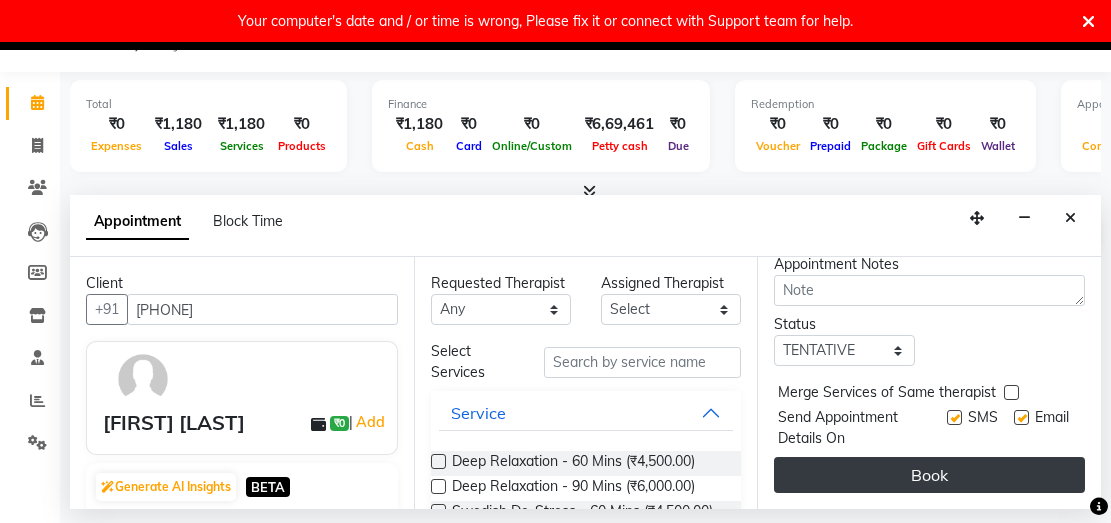 click on "Book" at bounding box center [929, 475] 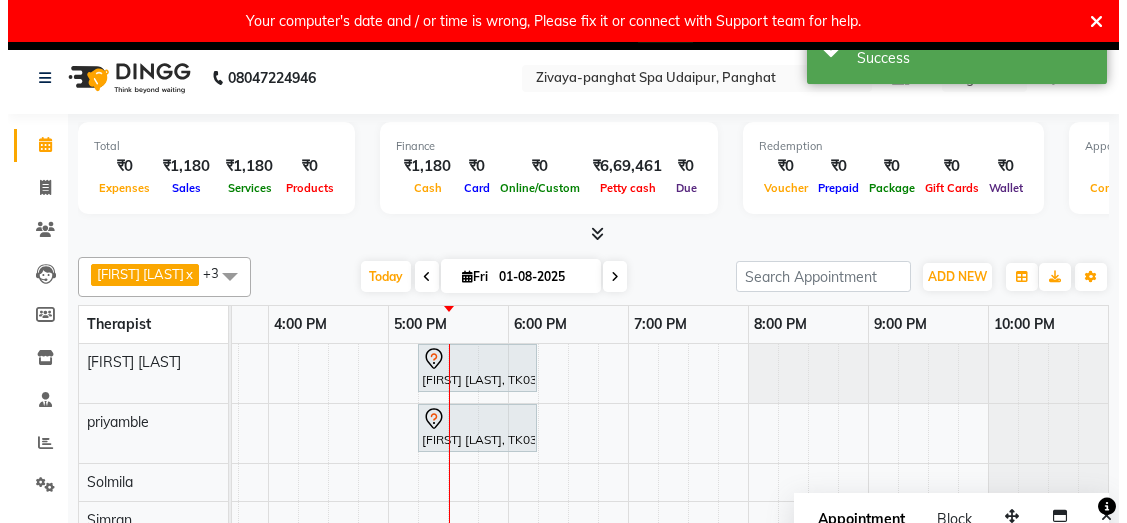 scroll, scrollTop: 0, scrollLeft: 0, axis: both 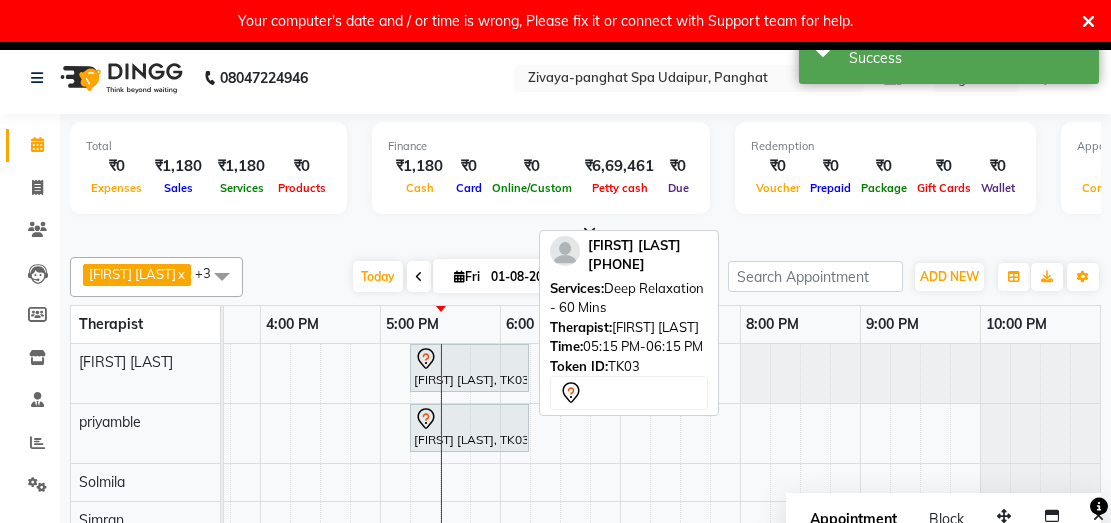 click on "[FIRST] [LAST], TK03, [TIME]-[TIME], Deep Relaxation - 60 Mins" at bounding box center (469, 368) 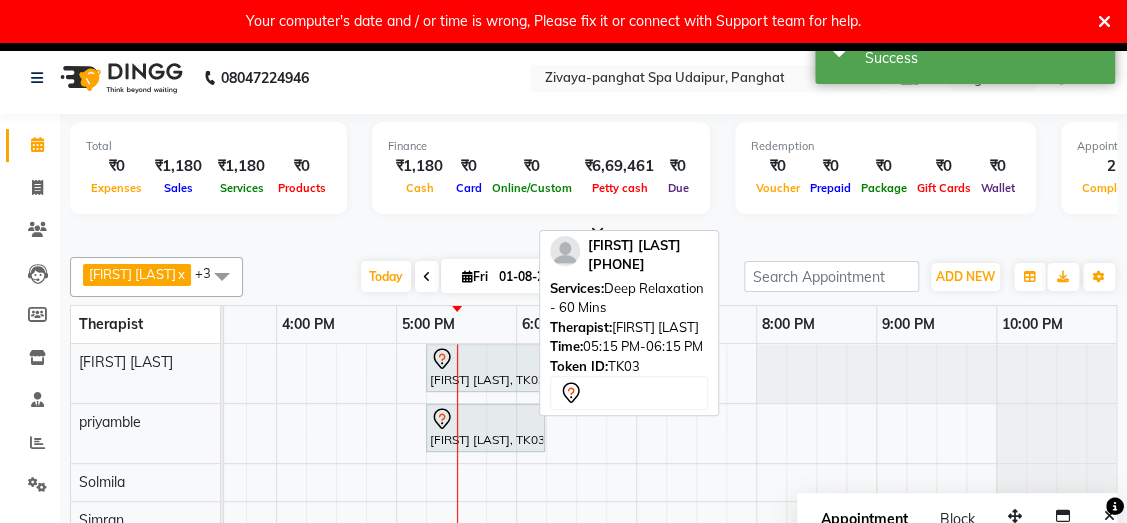 select on "7" 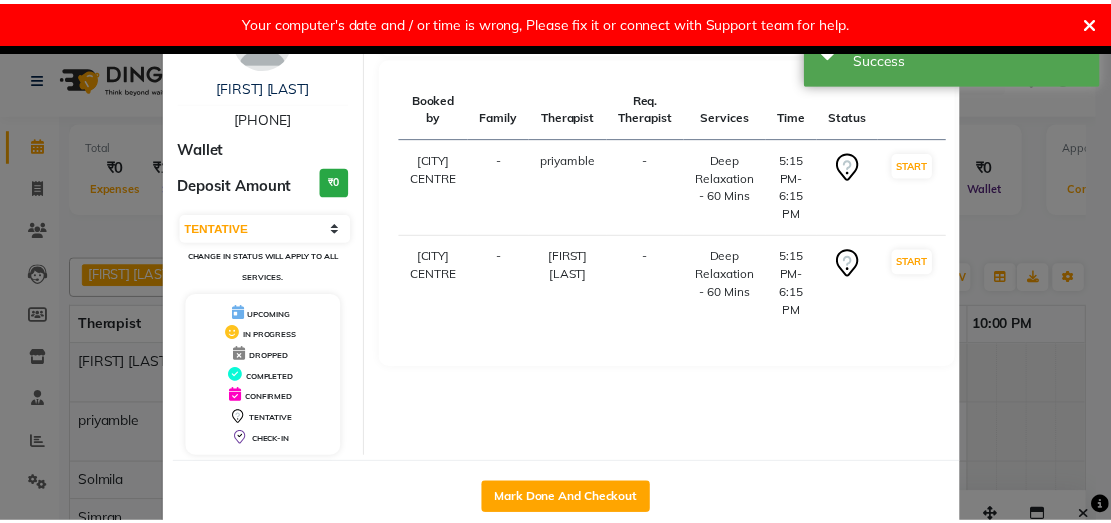 scroll, scrollTop: 109, scrollLeft: 0, axis: vertical 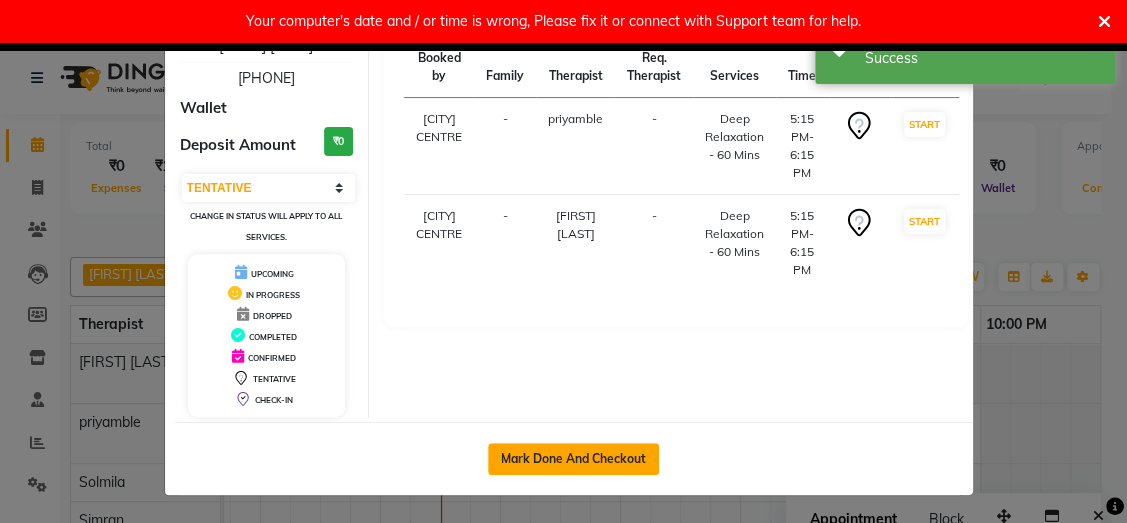 click on "Mark Done And Checkout" 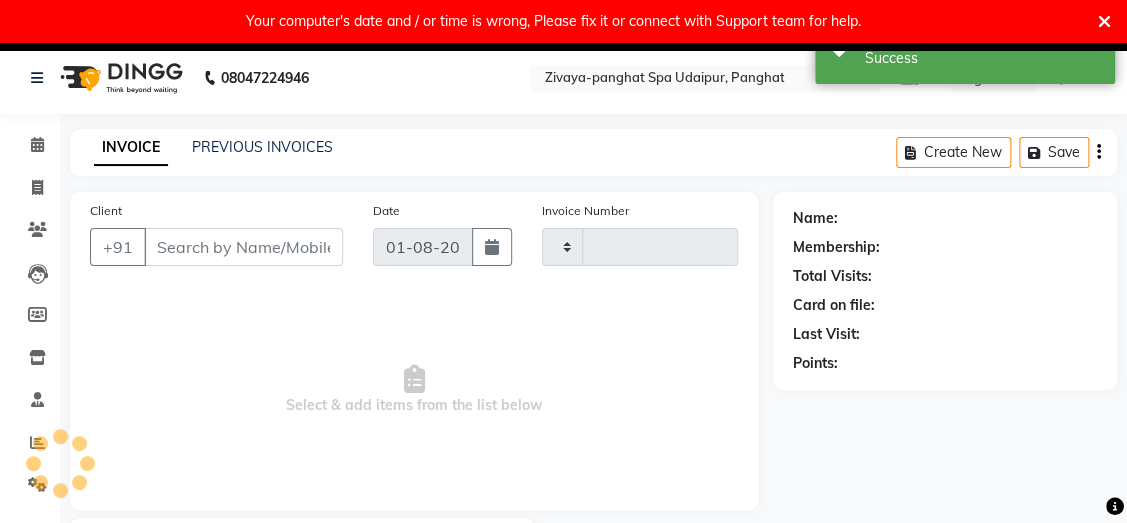 type on "0200" 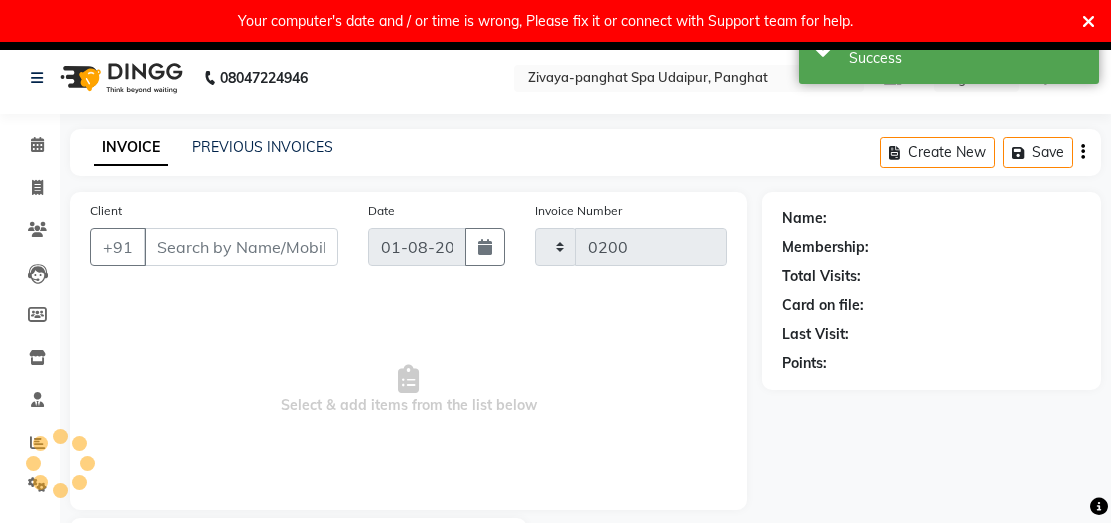 select on "6945" 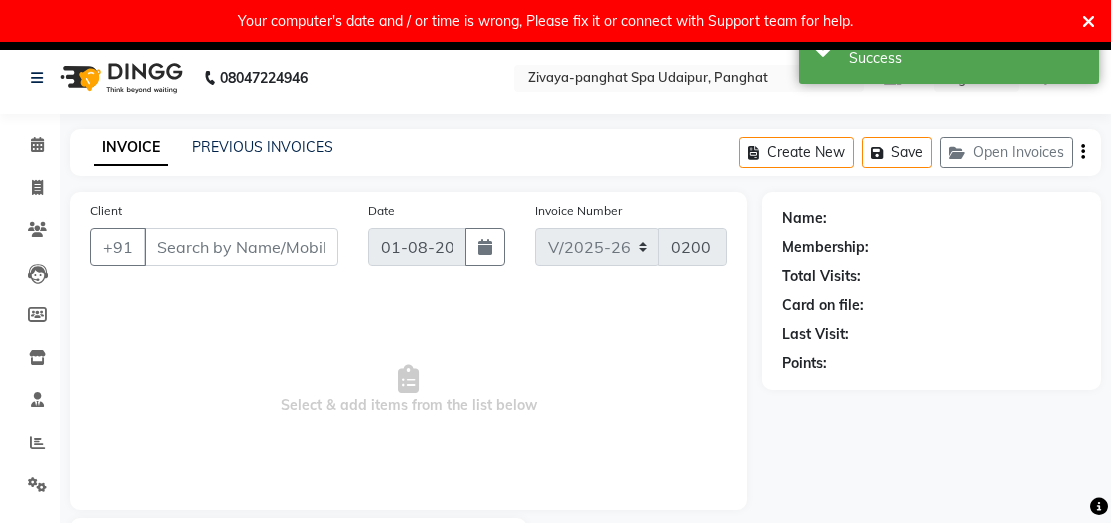 scroll, scrollTop: 120, scrollLeft: 0, axis: vertical 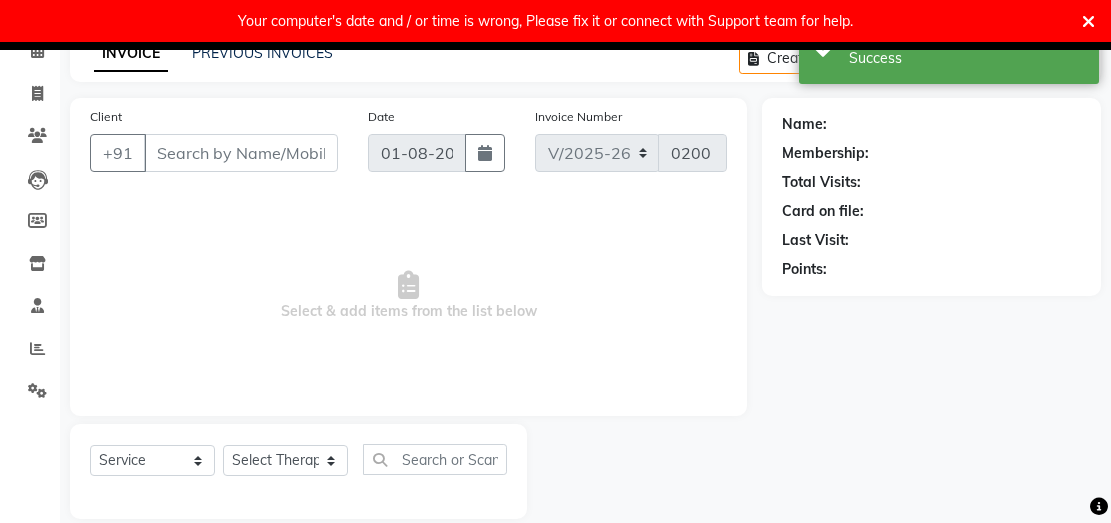 type on "[PHONE]" 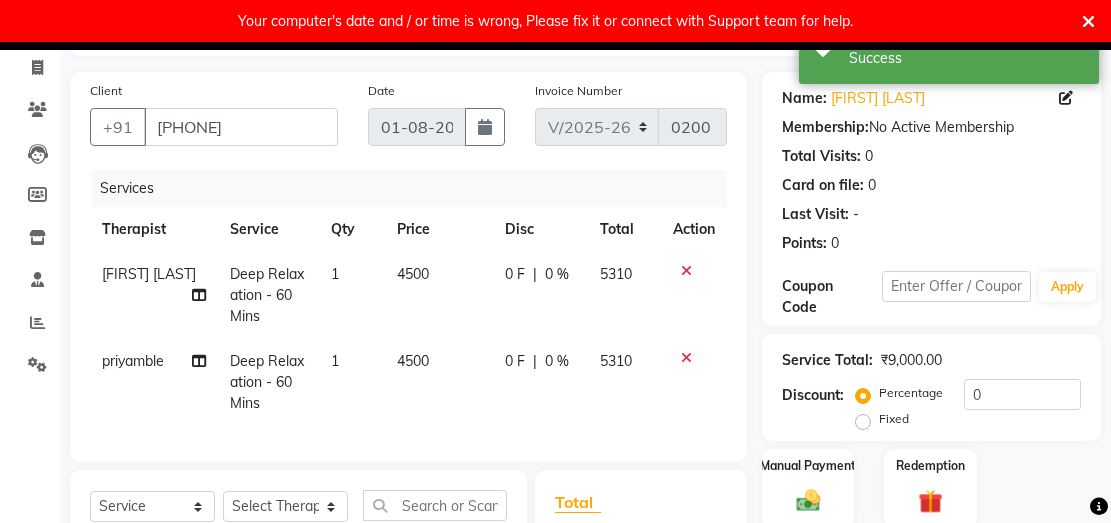 click on "Fixed" 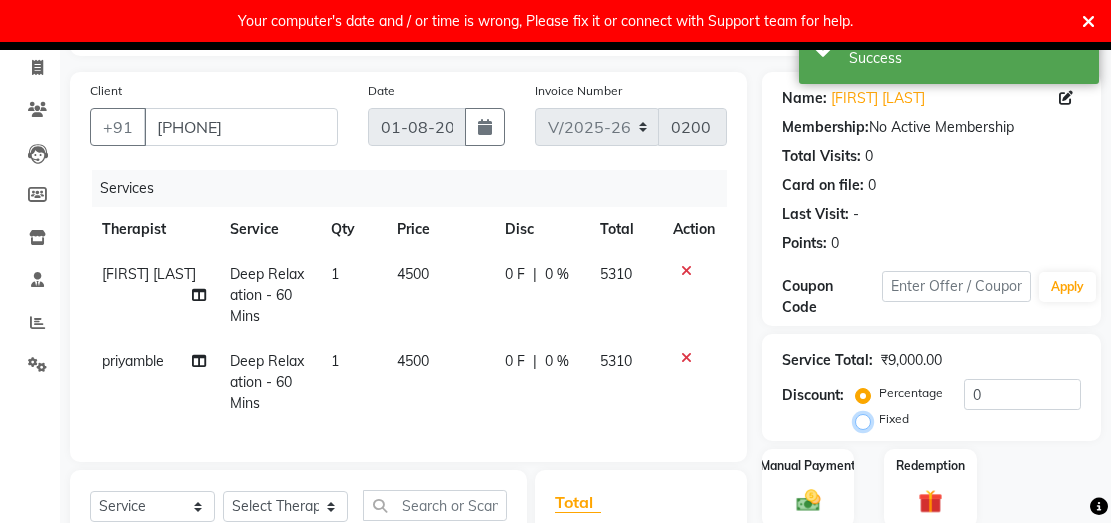 click on "Fixed" at bounding box center [867, 419] 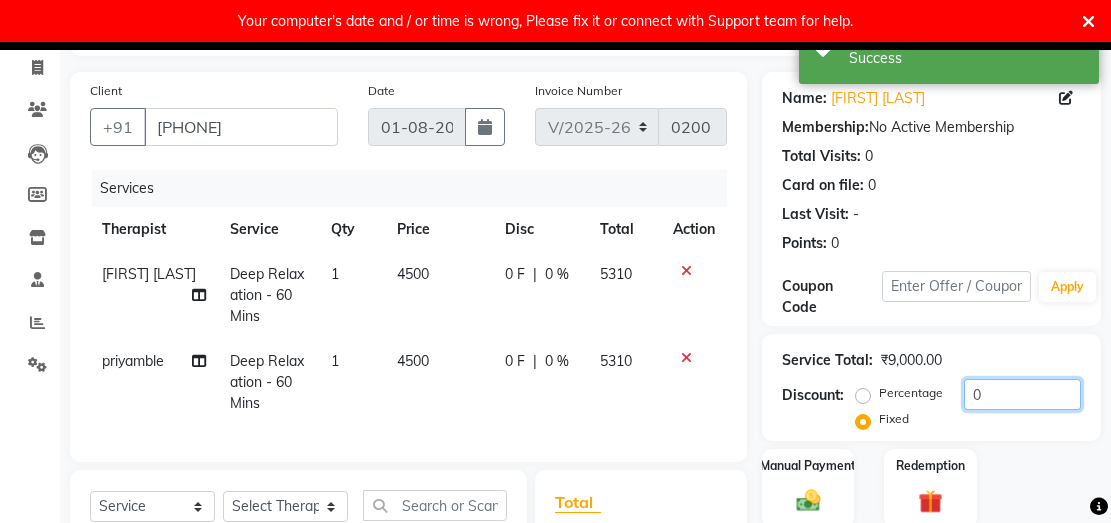 click on "0" 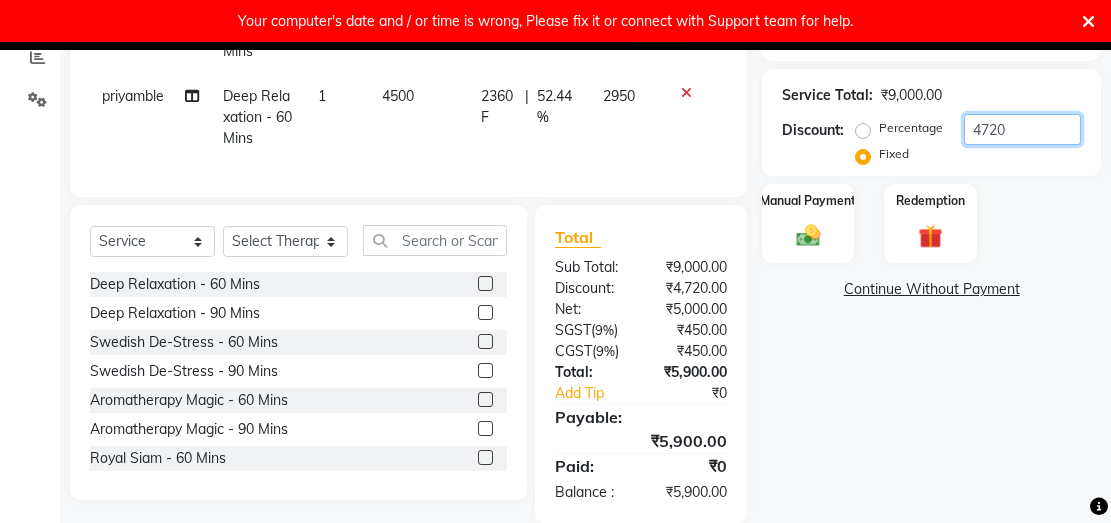 scroll, scrollTop: 407, scrollLeft: 0, axis: vertical 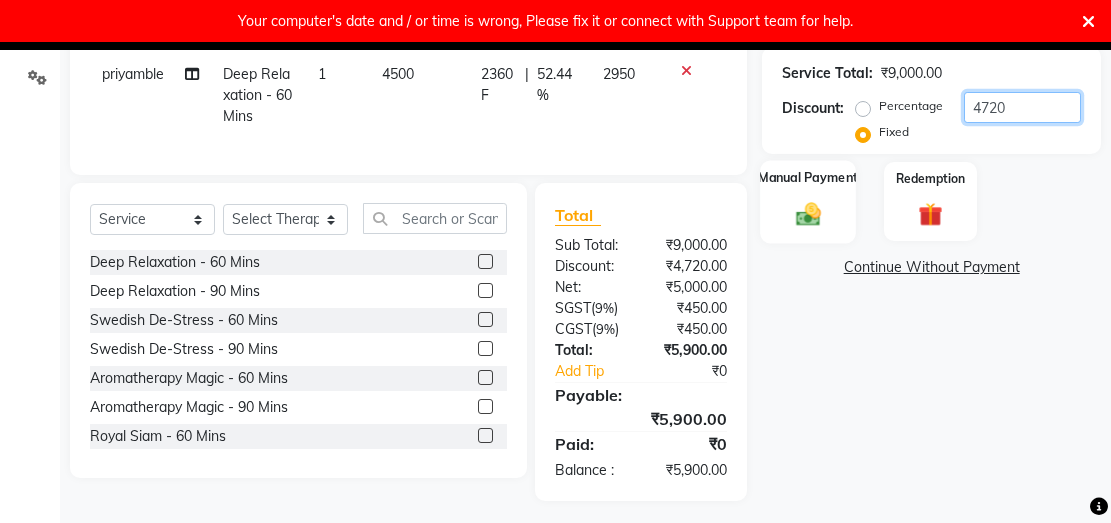 type on "4720" 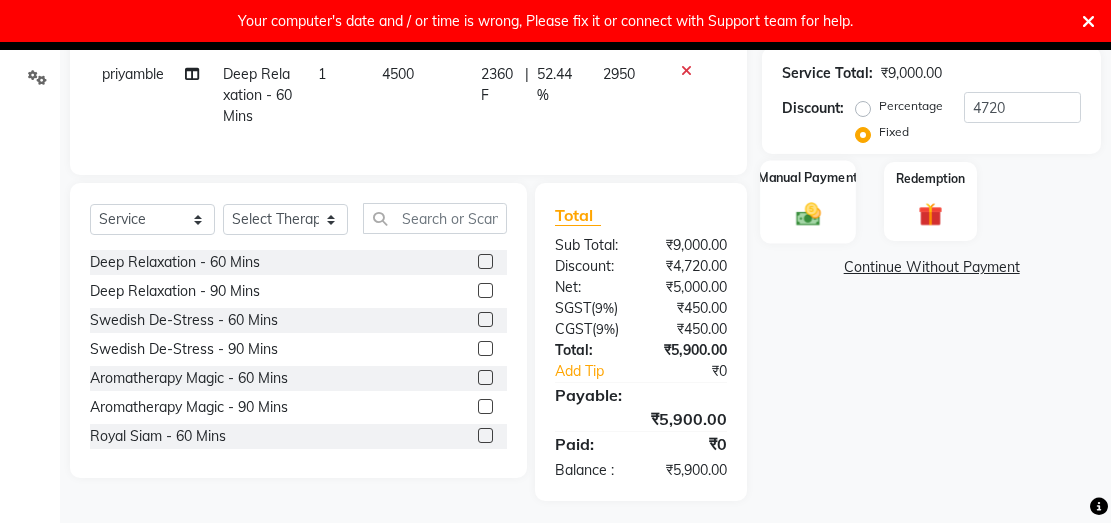 click on "Manual Payment" 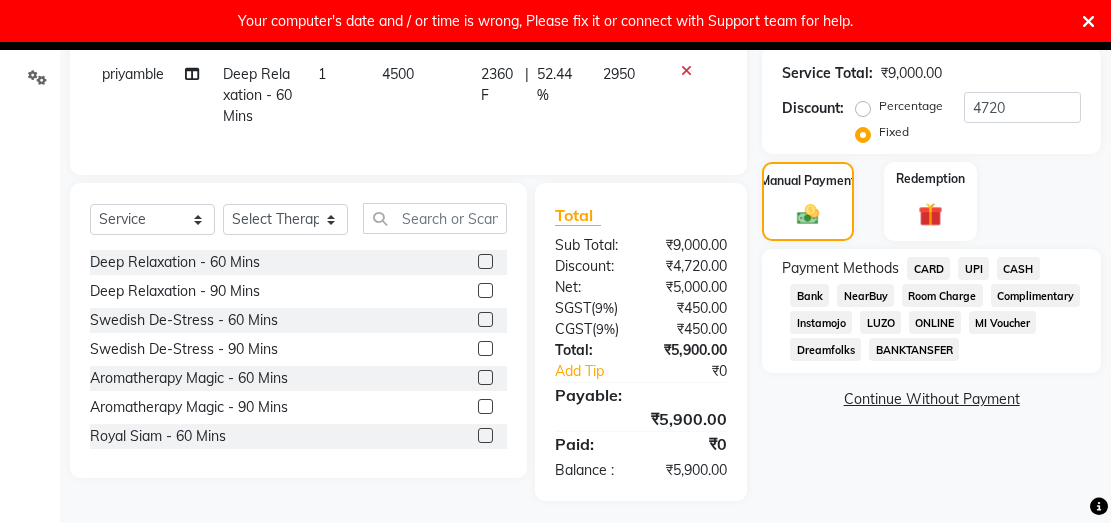 click on "UPI" 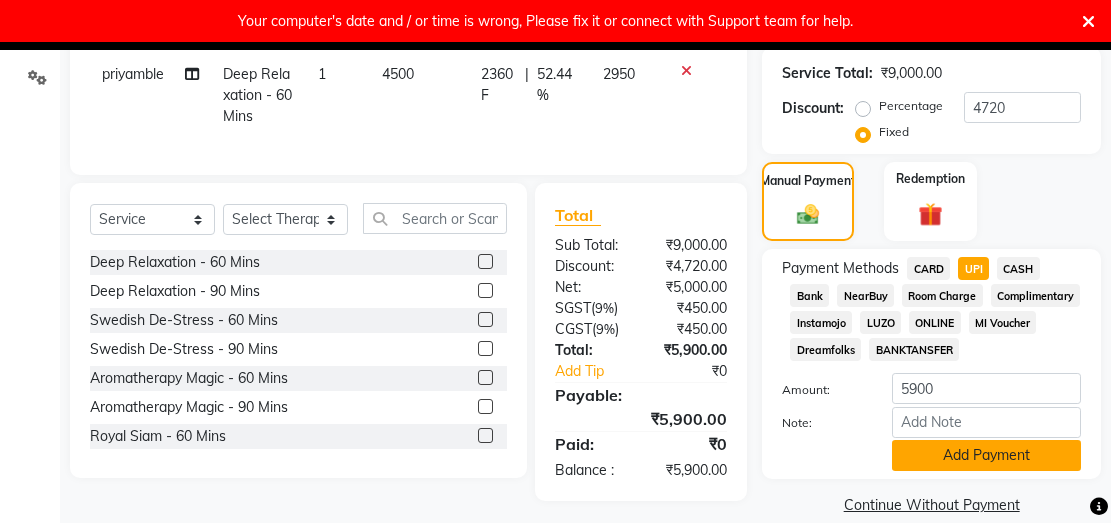 click on "Add Payment" 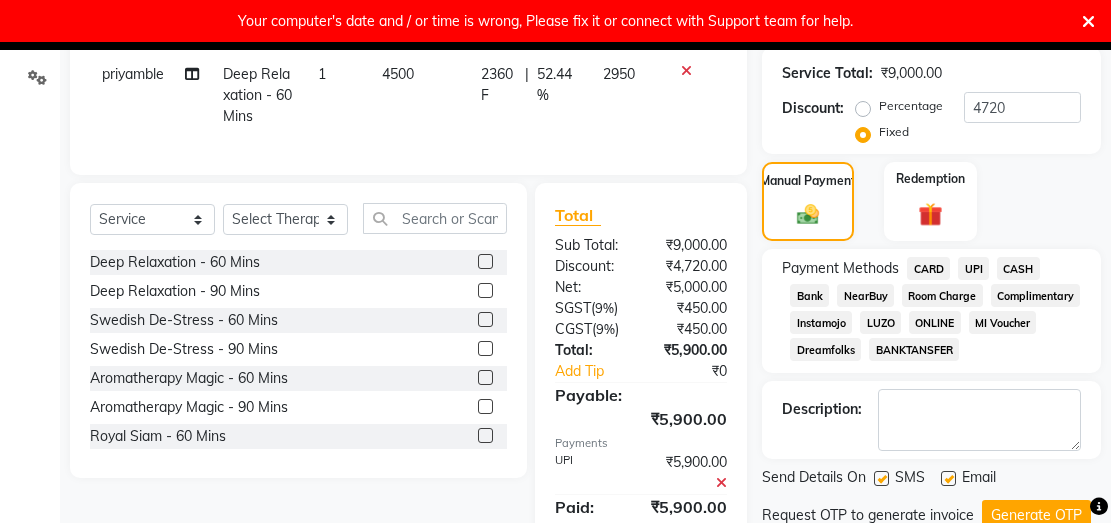scroll, scrollTop: 480, scrollLeft: 0, axis: vertical 